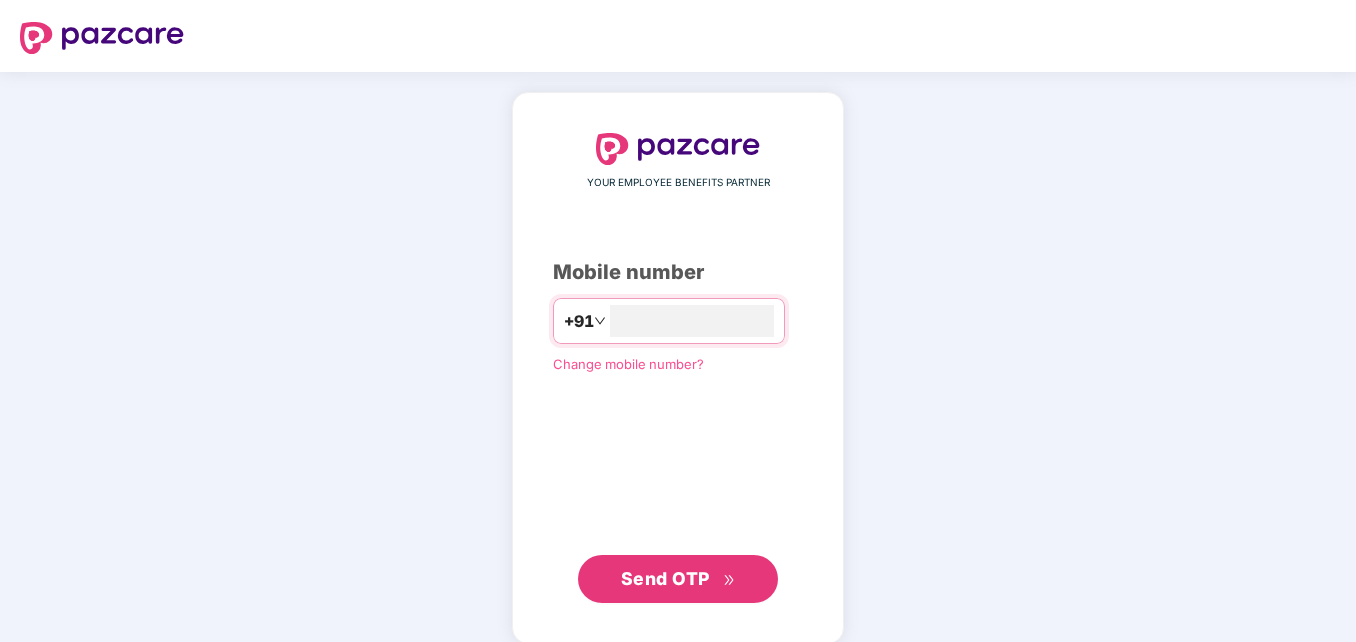 scroll, scrollTop: 0, scrollLeft: 0, axis: both 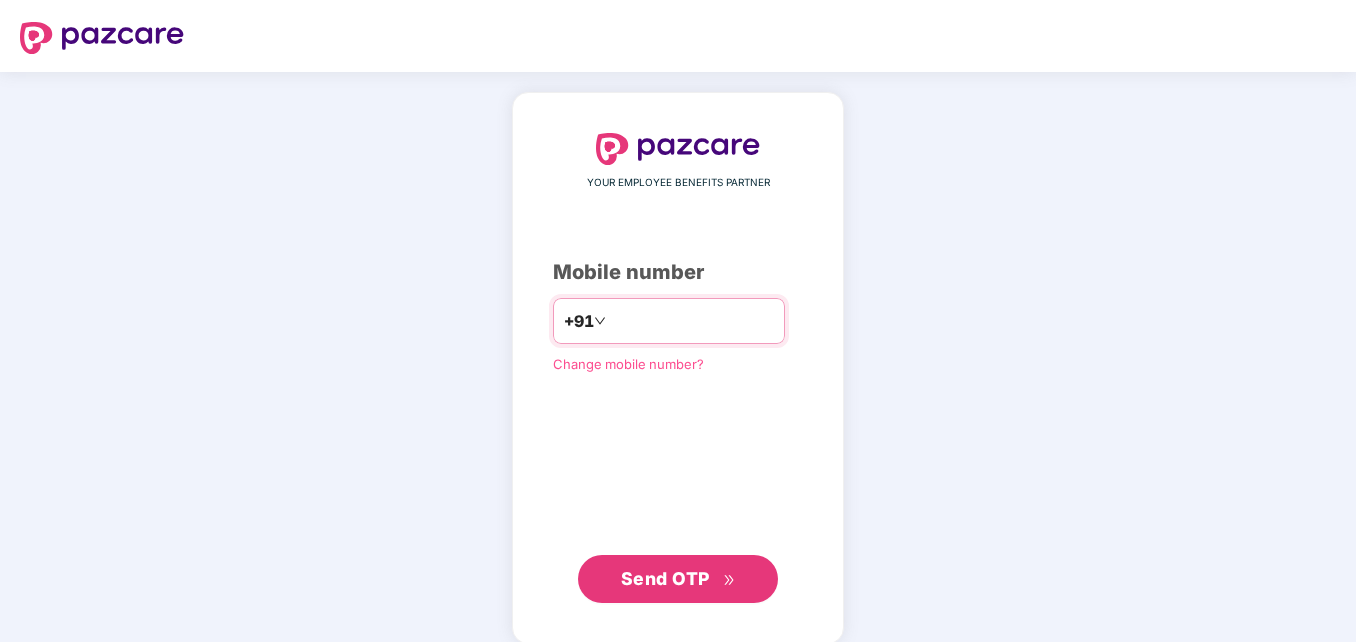 type on "**********" 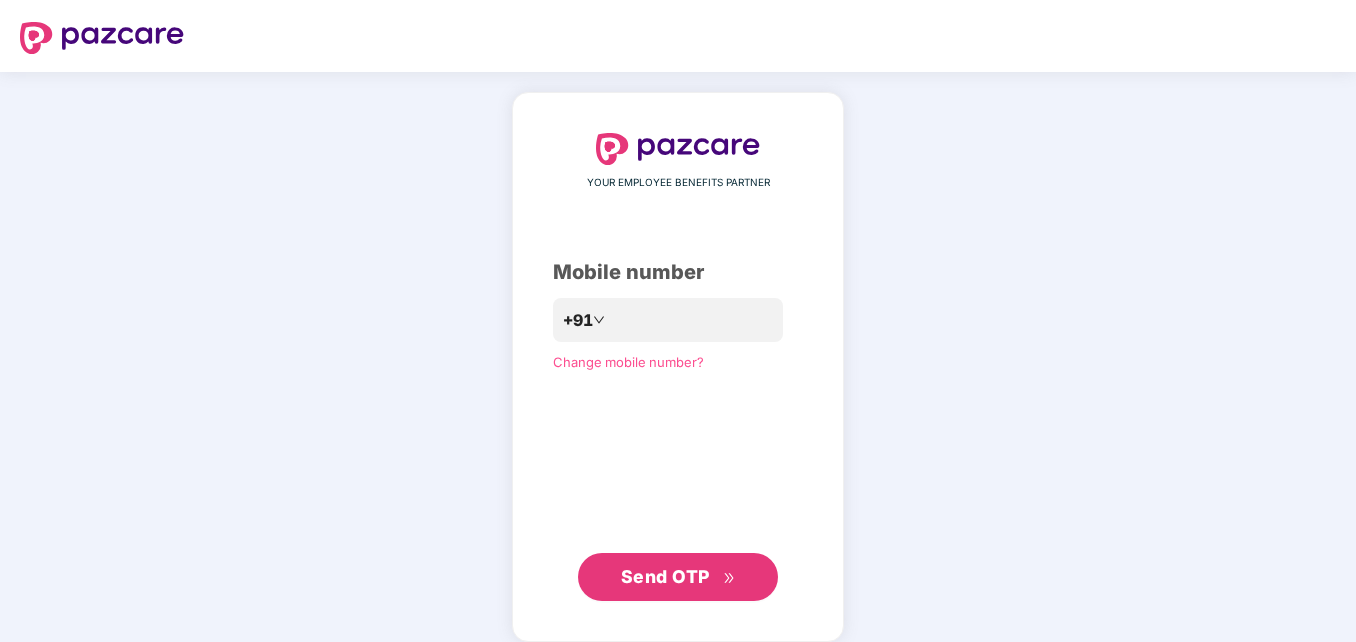 click on "Send OTP" at bounding box center [665, 576] 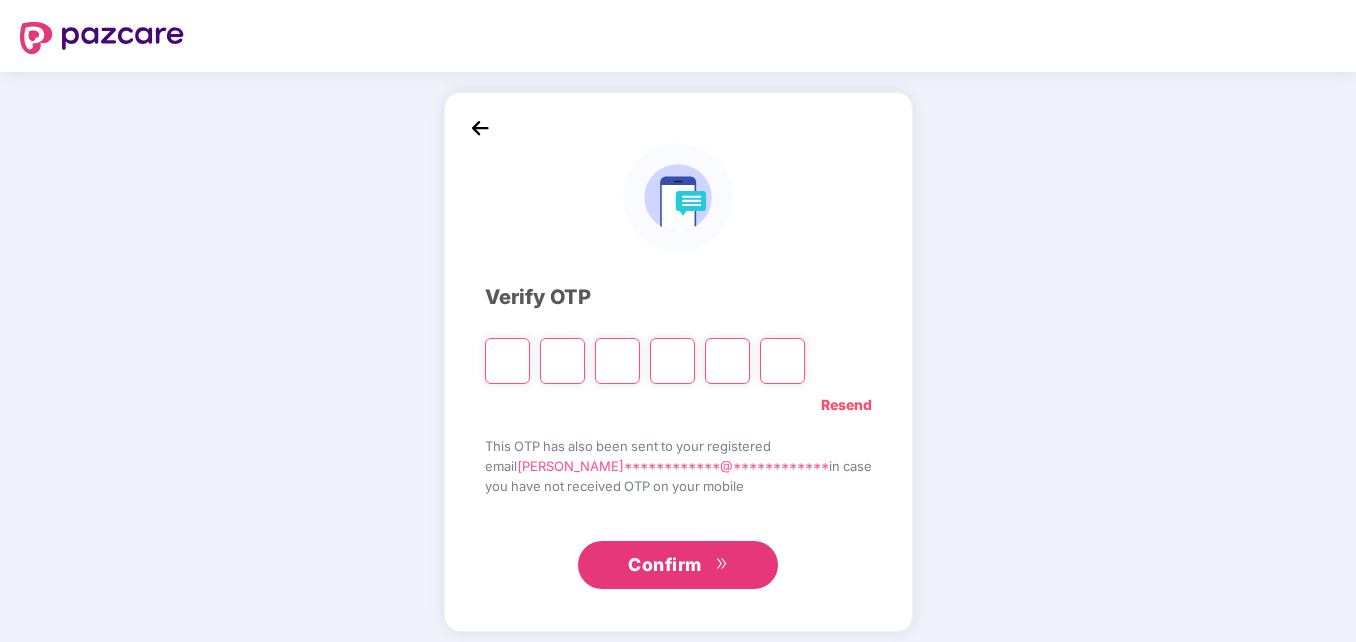 type on "*" 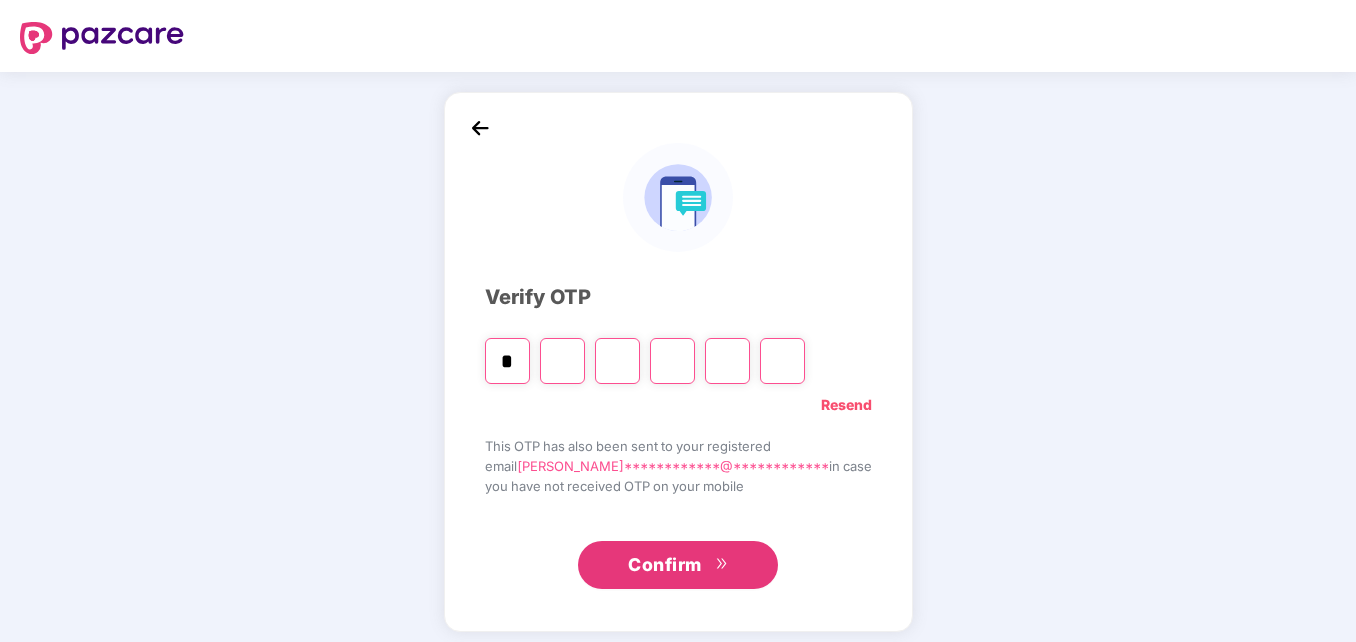 type on "*" 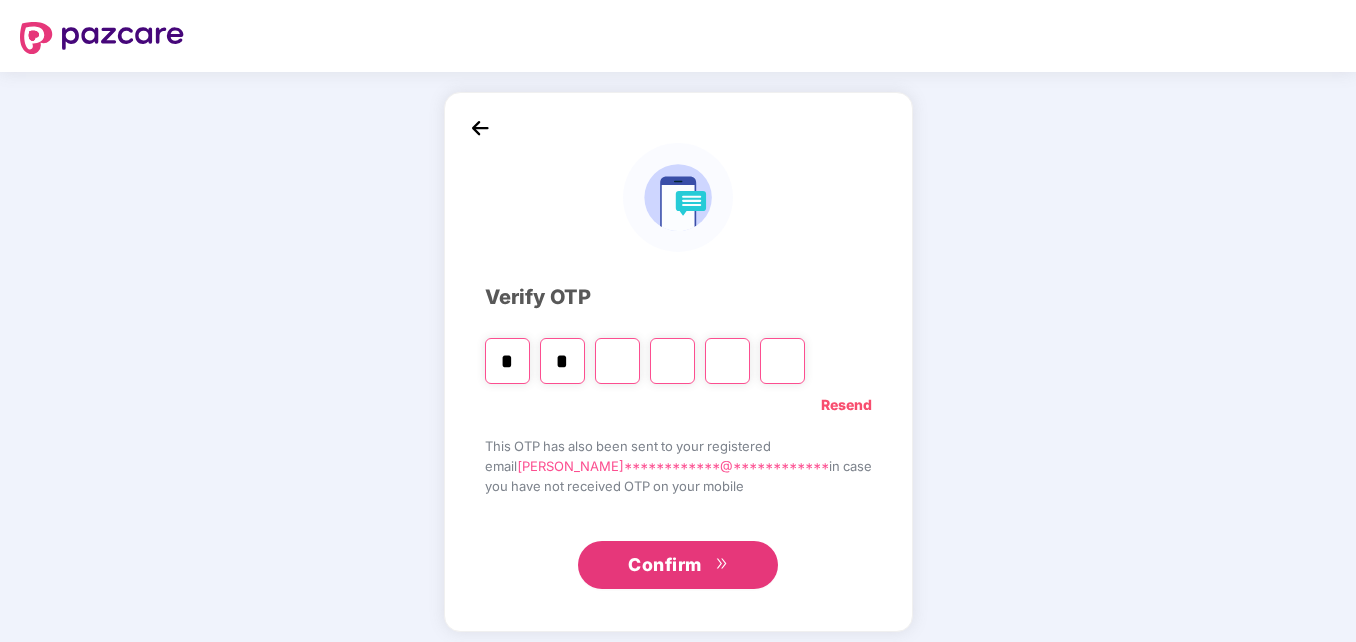 type on "*" 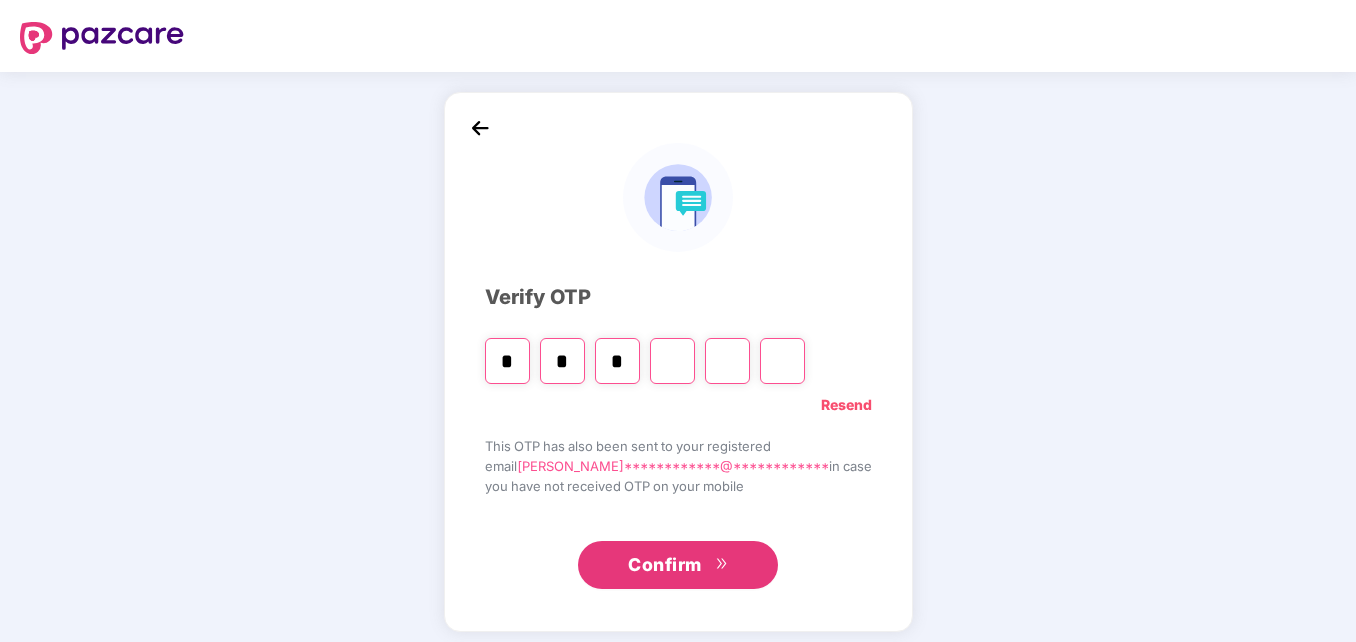type on "*" 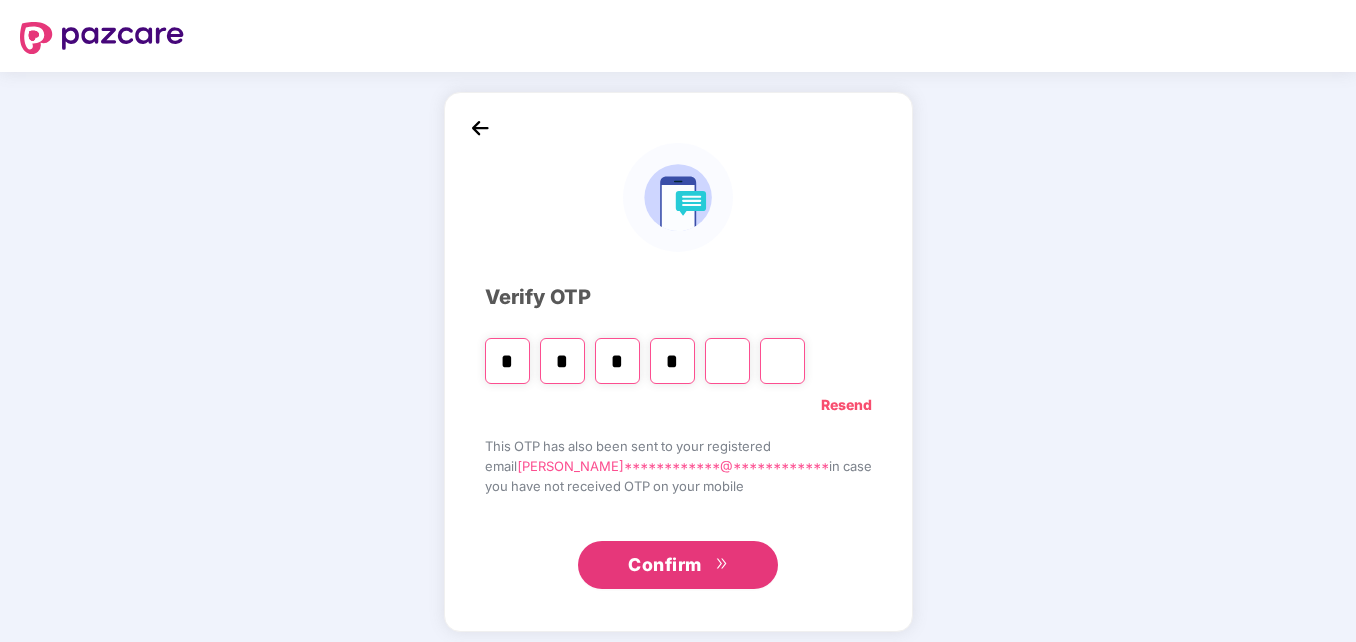 type on "*" 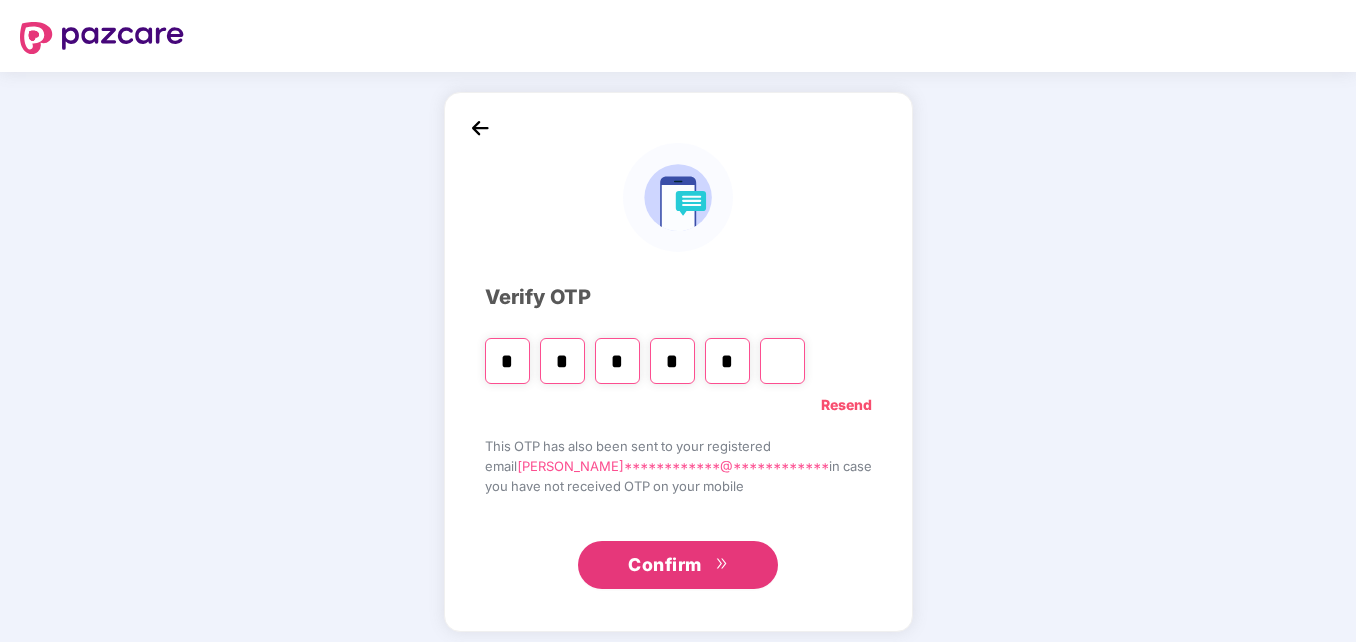type on "*" 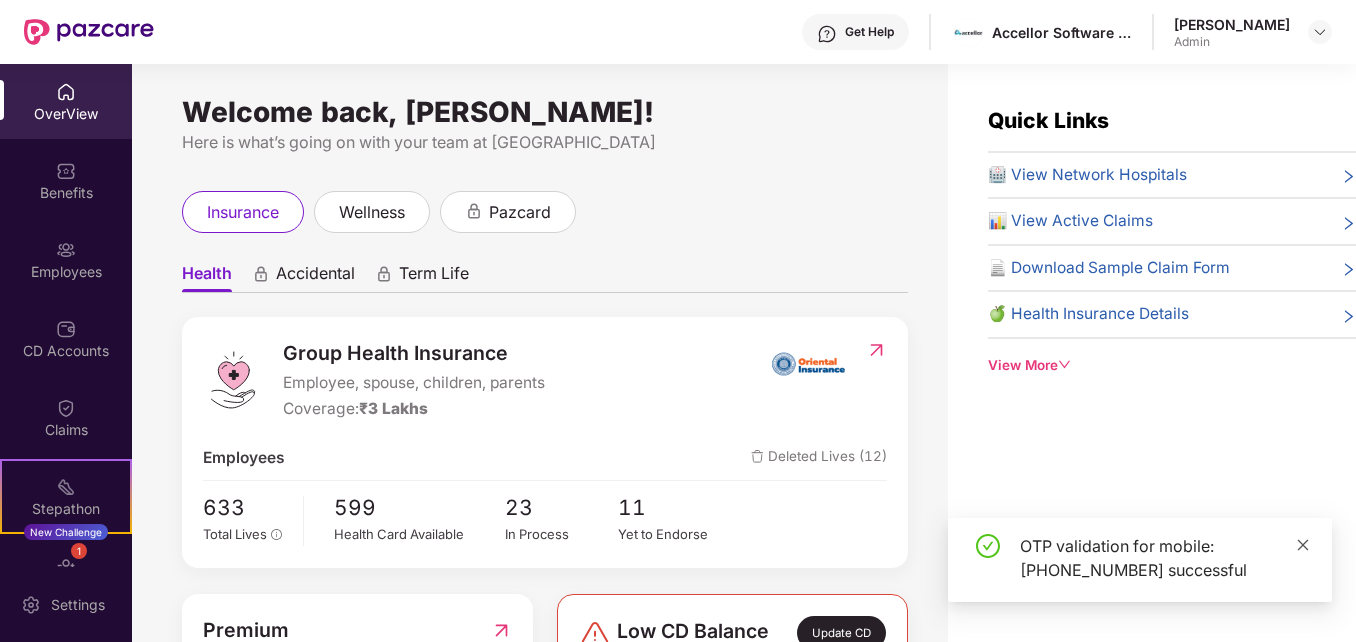 click 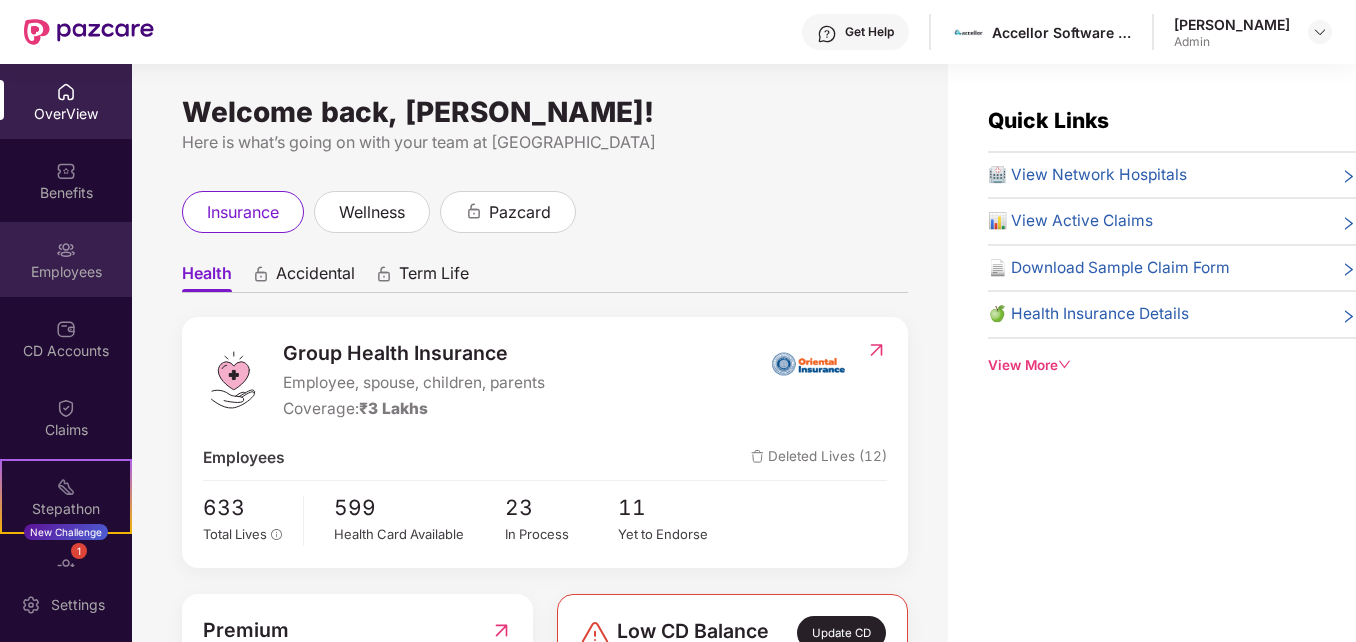 click on "Employees" at bounding box center (66, 272) 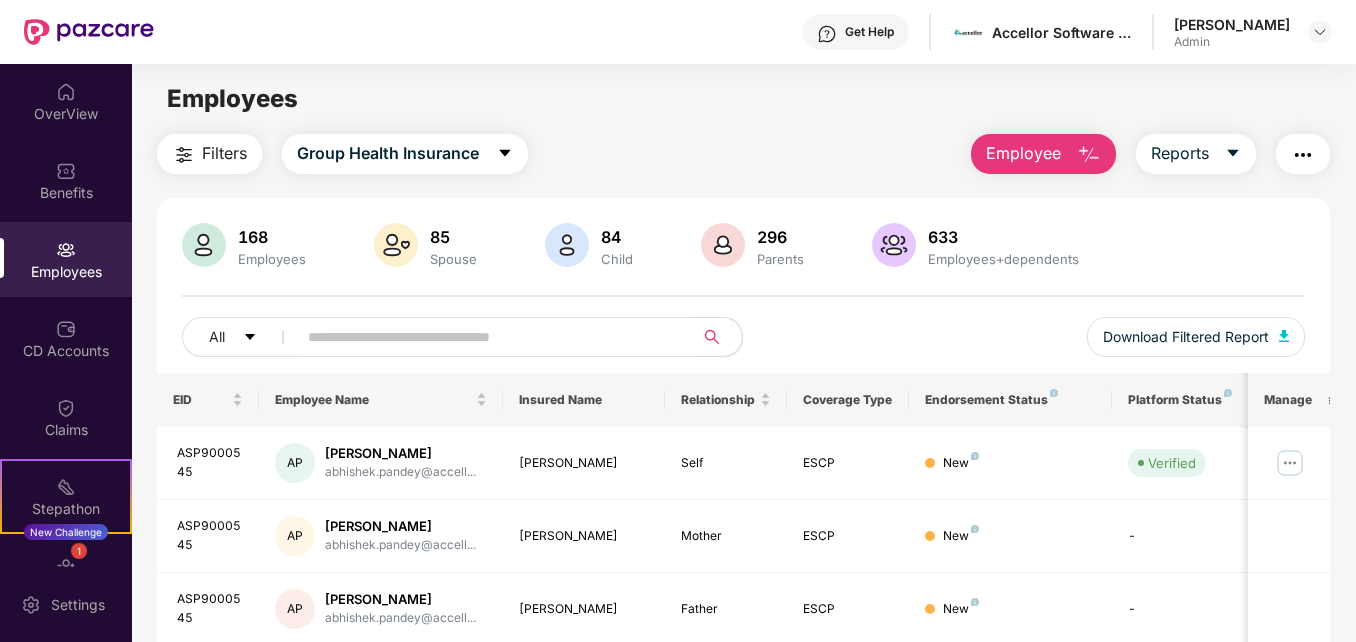 click at bounding box center (487, 337) 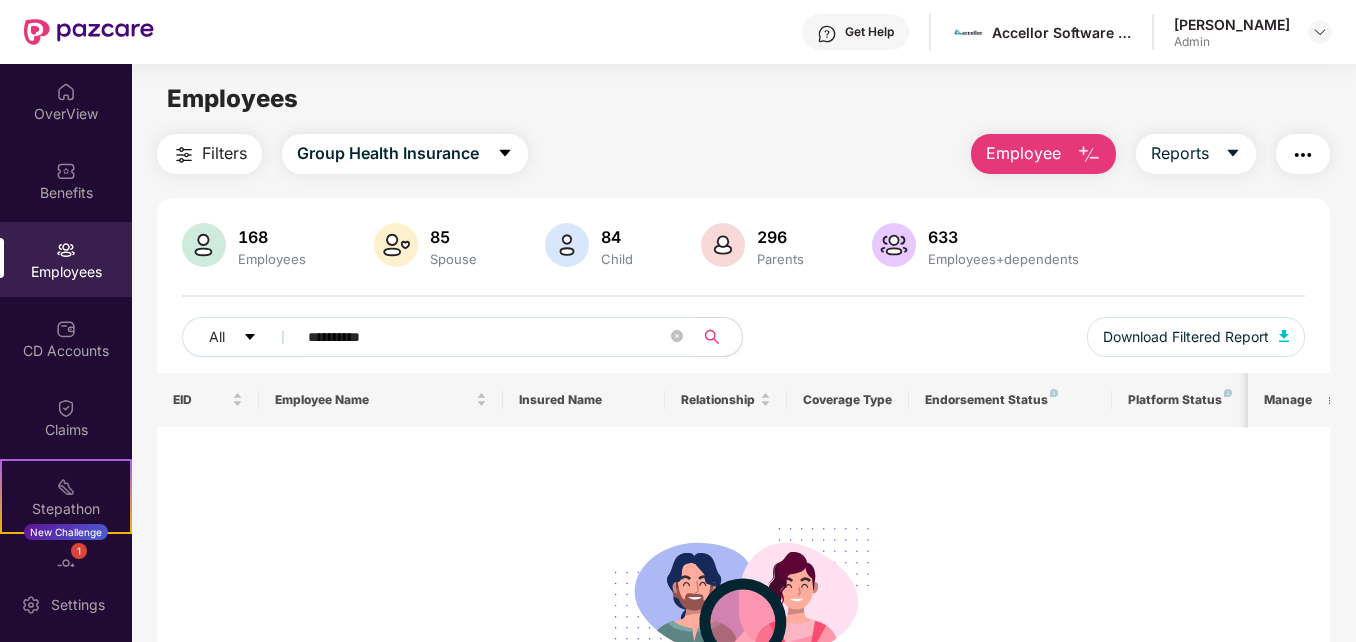 click on "**********" at bounding box center (487, 337) 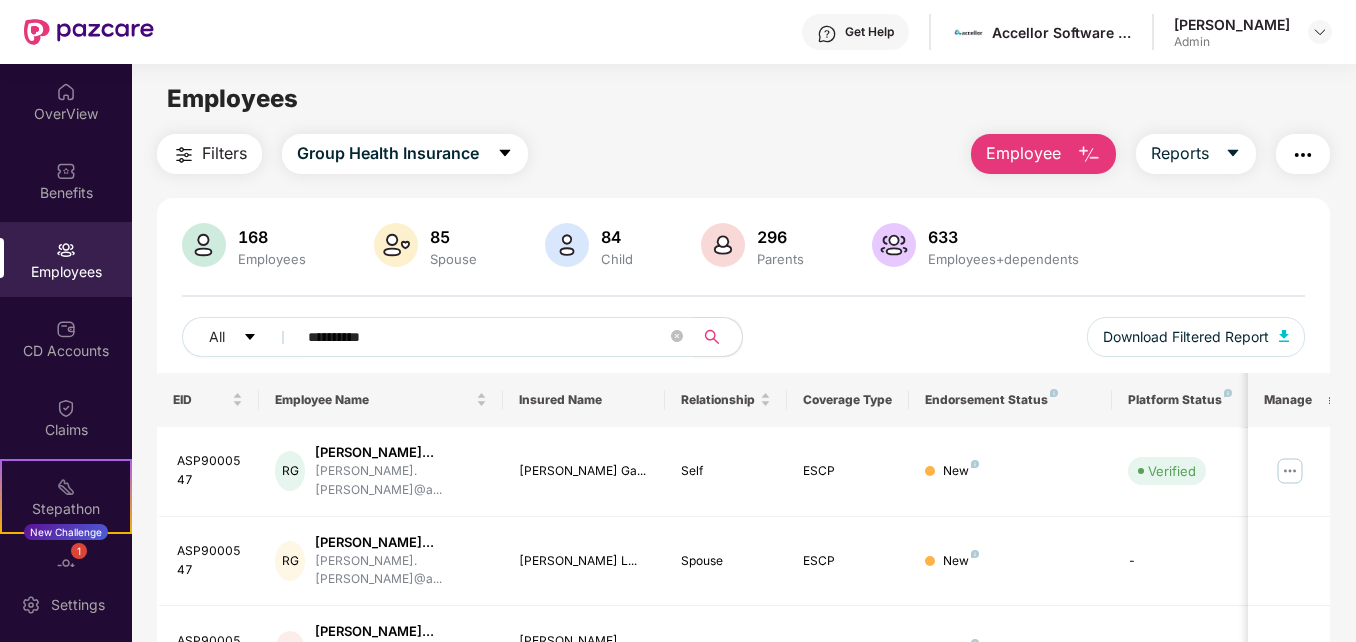 click on "**********" at bounding box center (487, 337) 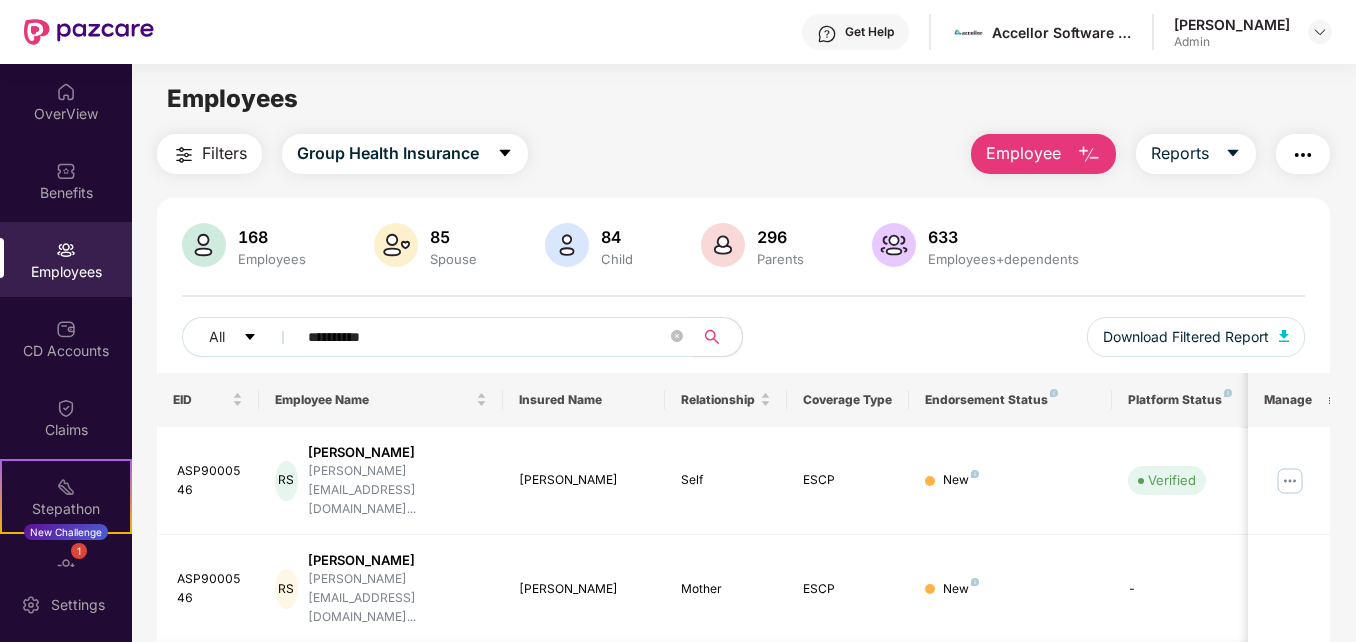type on "**********" 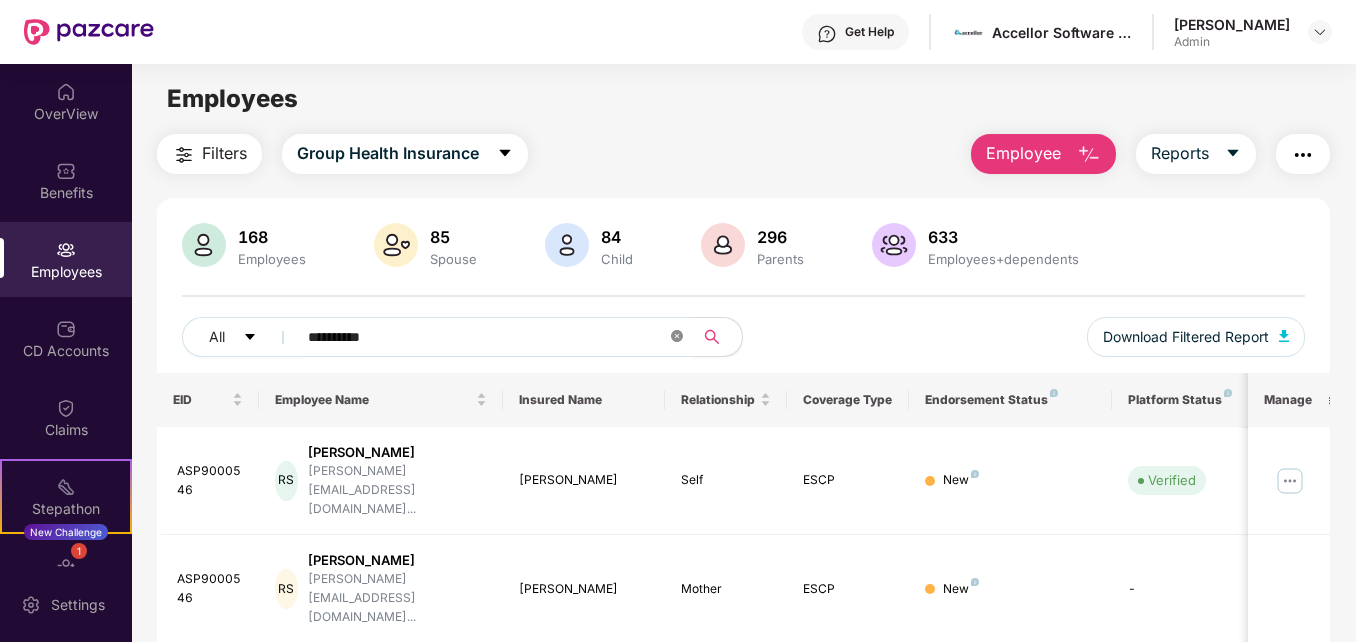click 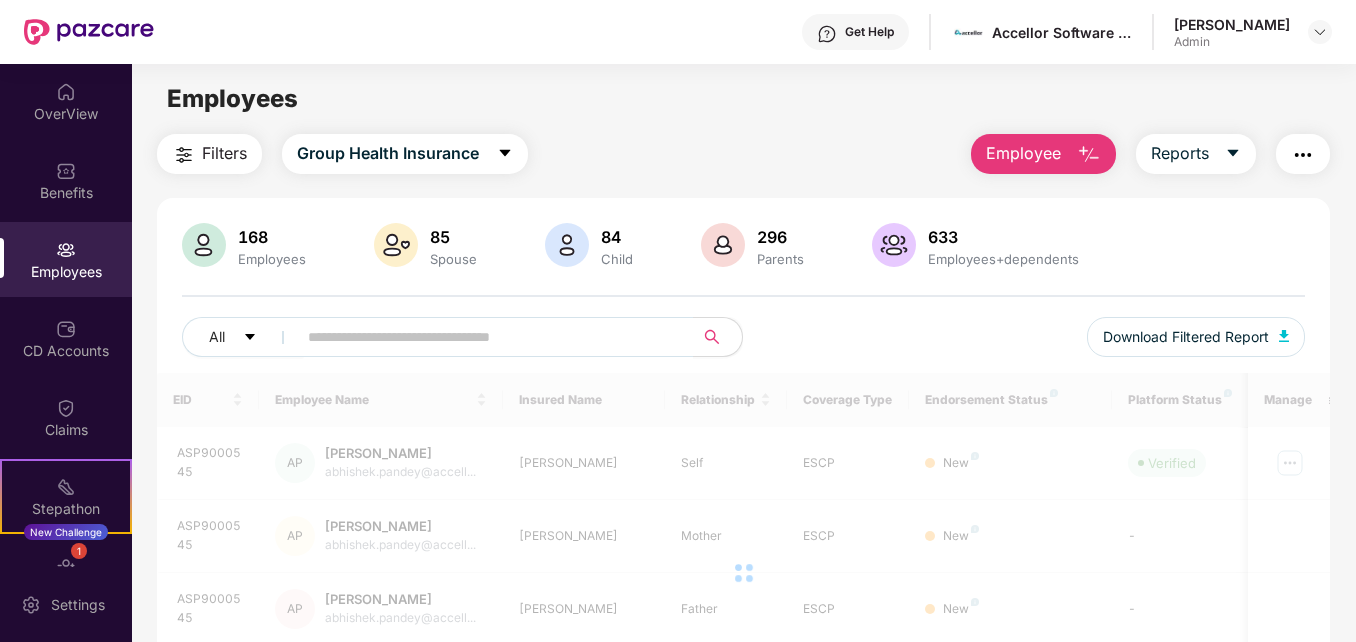click on "Employee" at bounding box center (1023, 153) 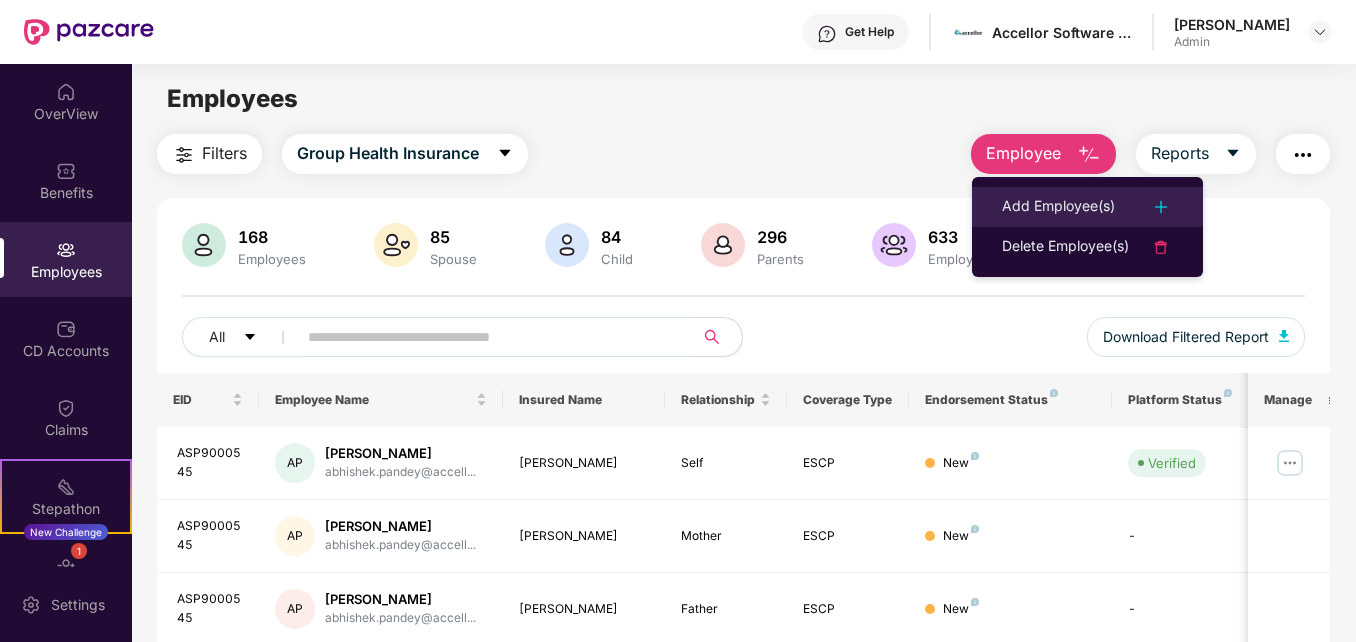 click on "Add Employee(s)" at bounding box center (1058, 207) 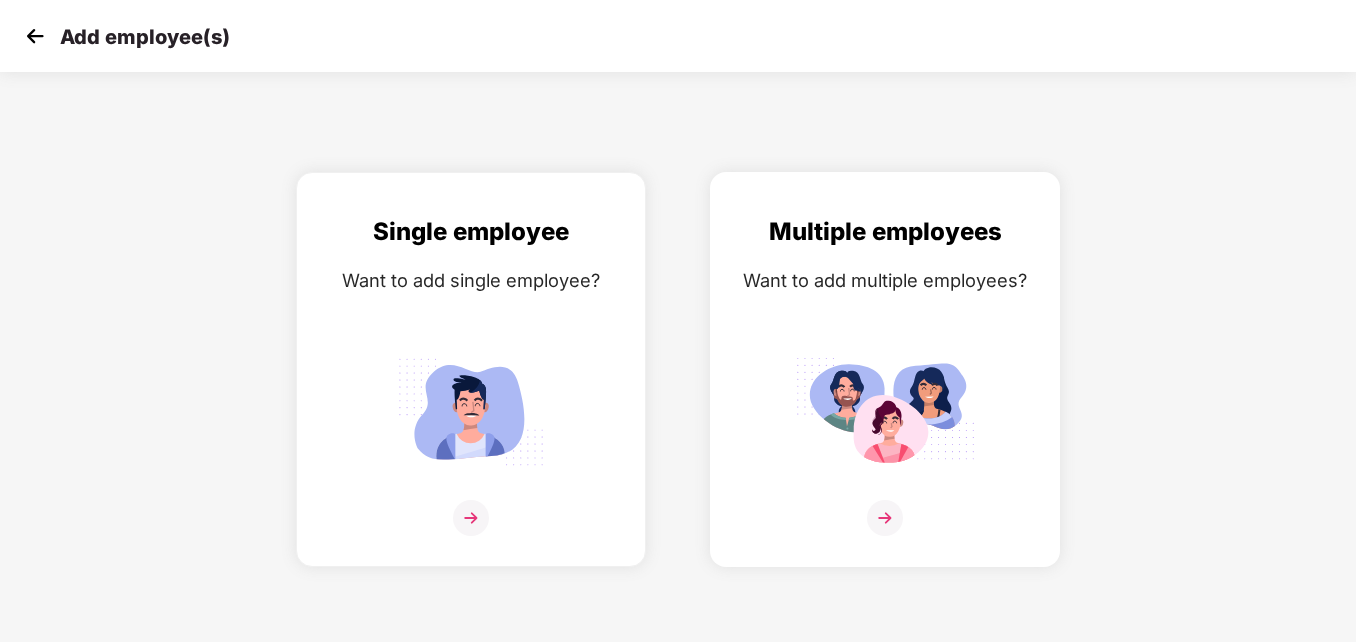 click at bounding box center [885, 411] 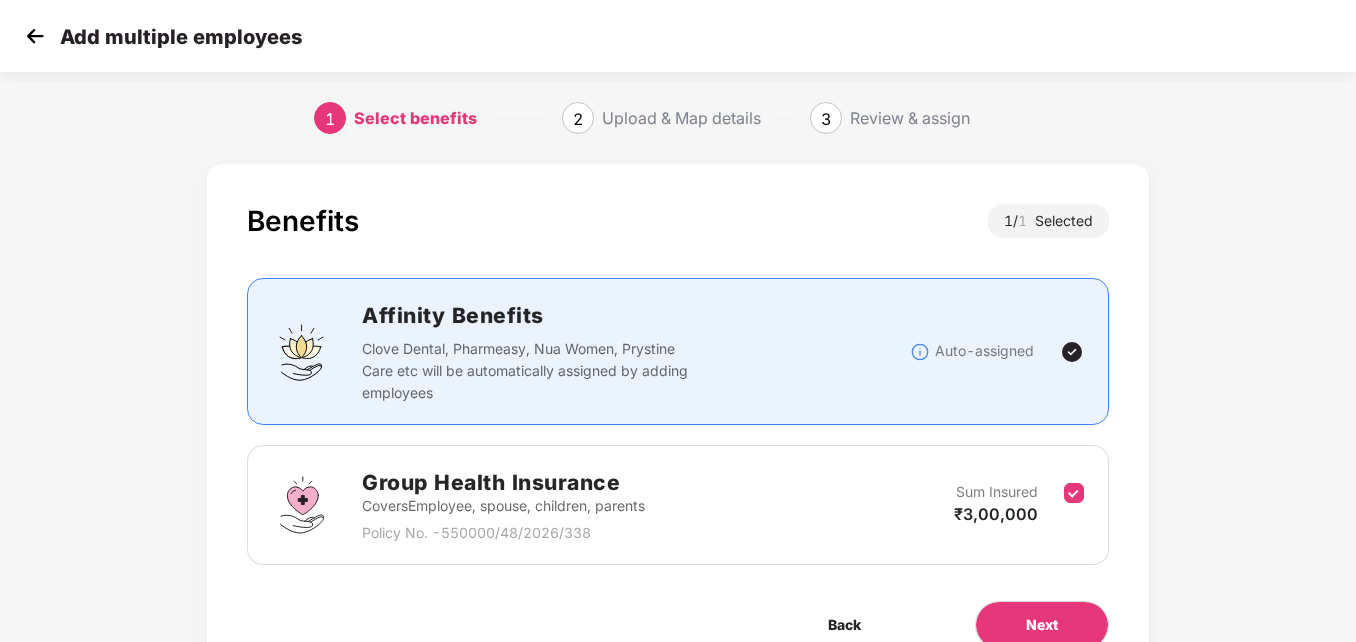 click at bounding box center [35, 36] 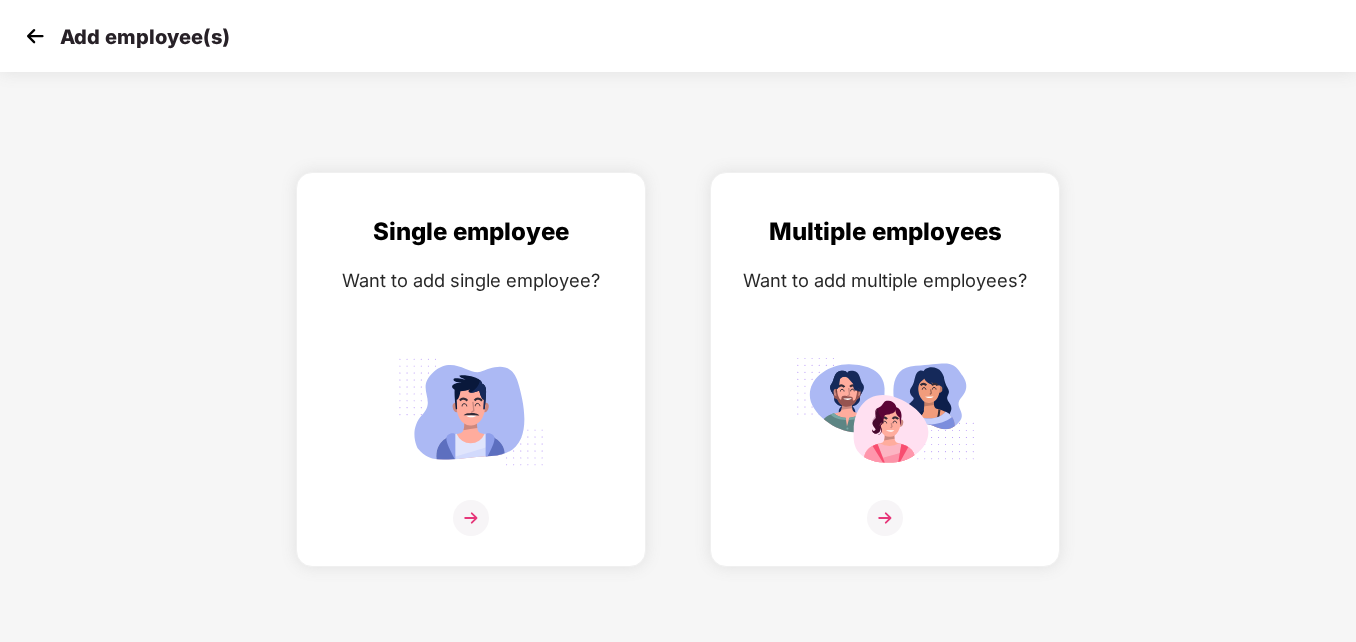 click at bounding box center (35, 36) 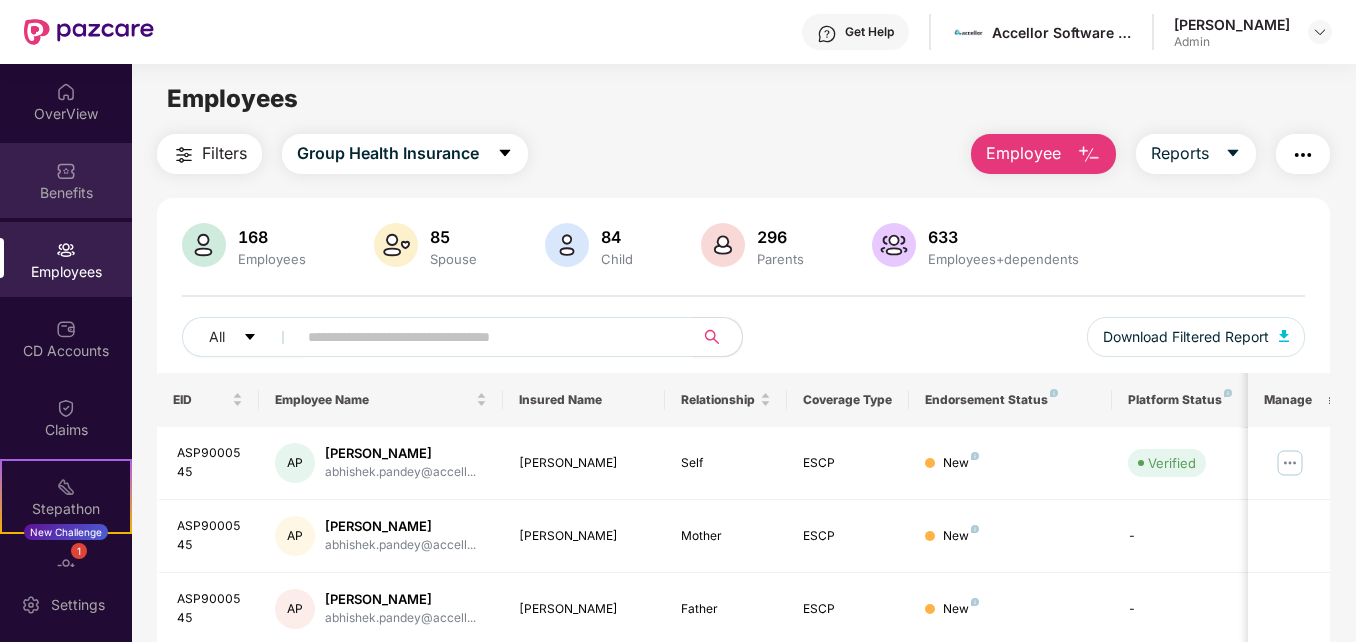 click on "Benefits" at bounding box center [66, 193] 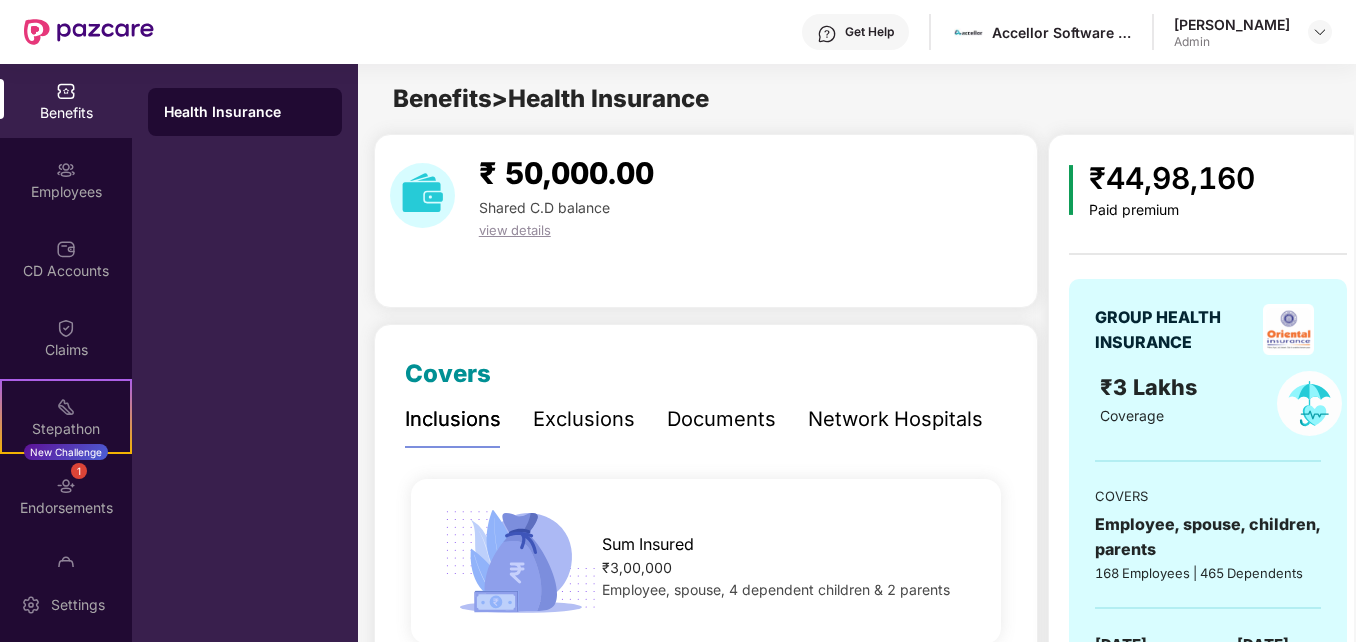 scroll, scrollTop: 129, scrollLeft: 0, axis: vertical 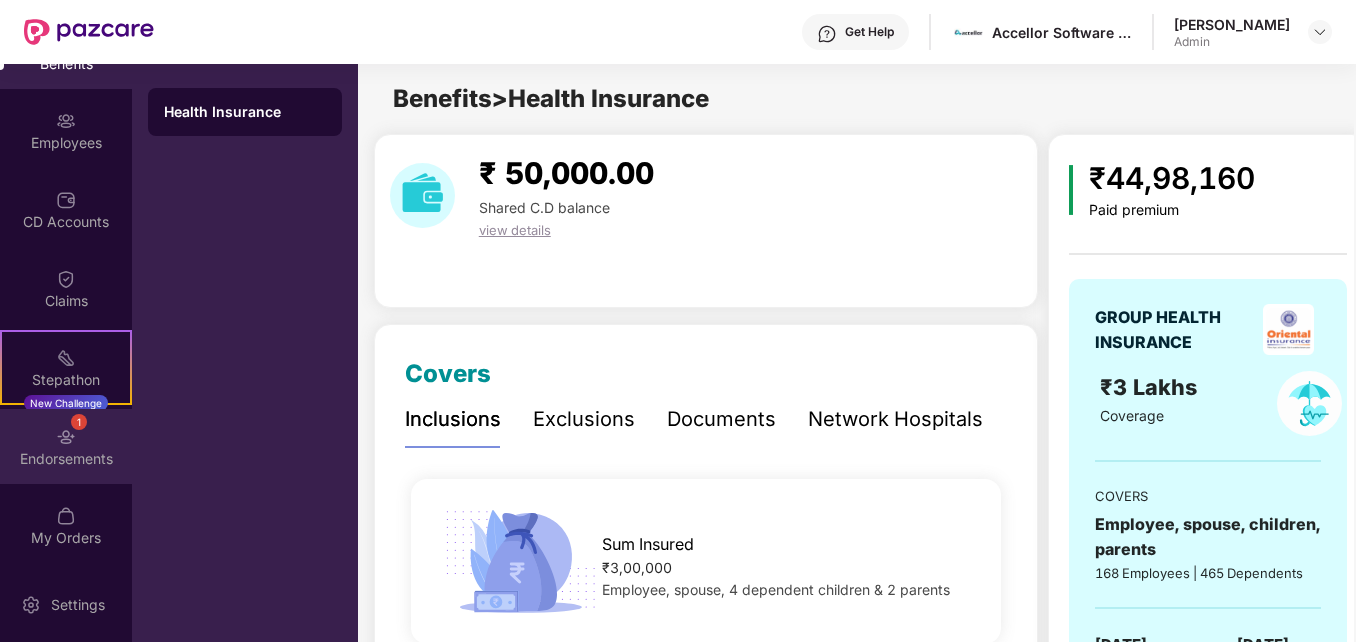 click on "1 Endorsements" at bounding box center (66, 446) 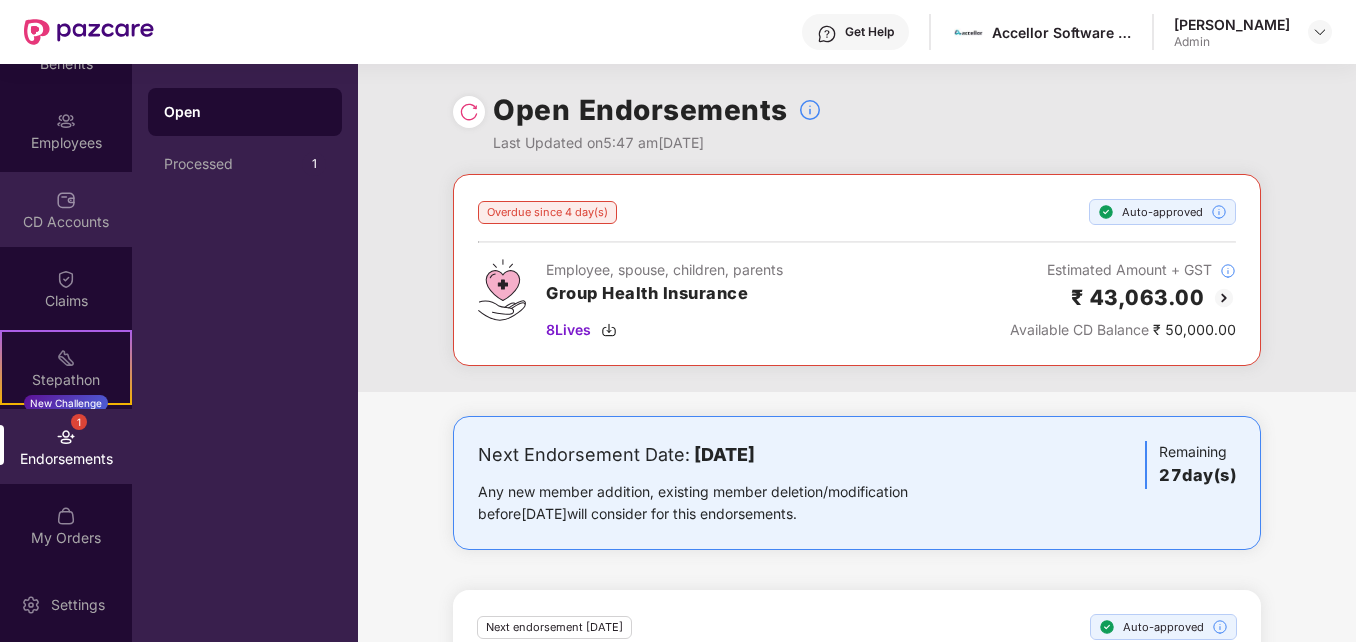 click on "CD Accounts" at bounding box center [66, 222] 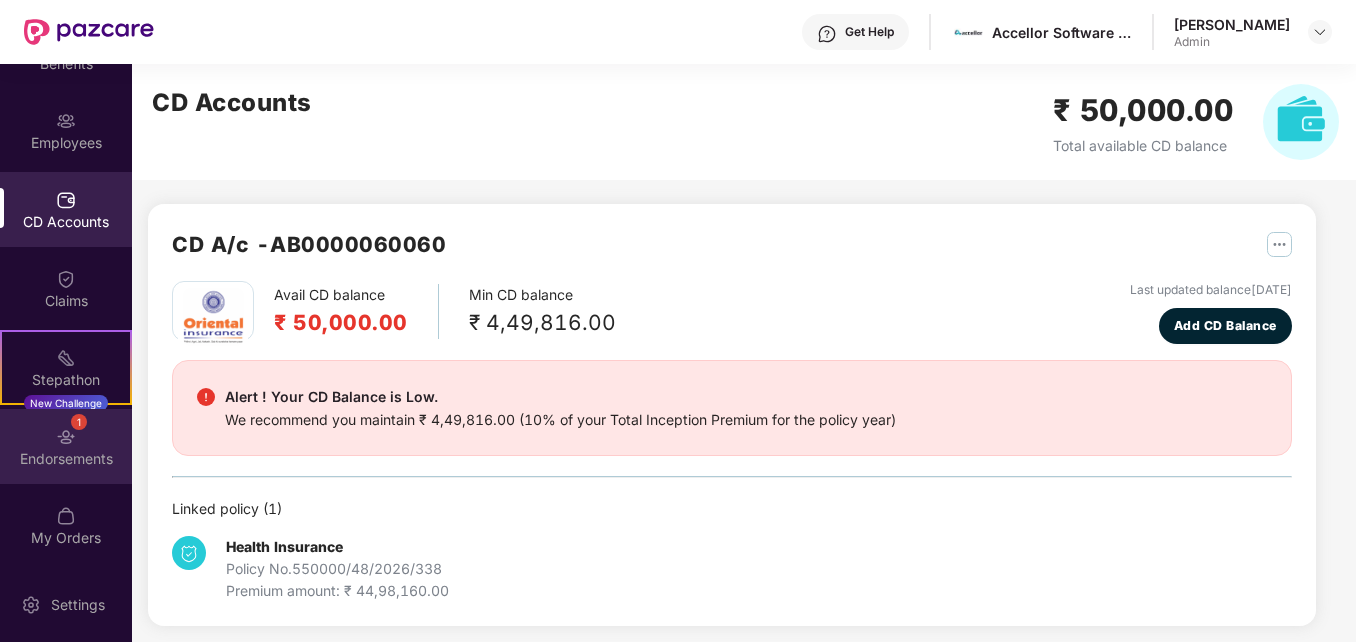 click on "Endorsements" at bounding box center (66, 459) 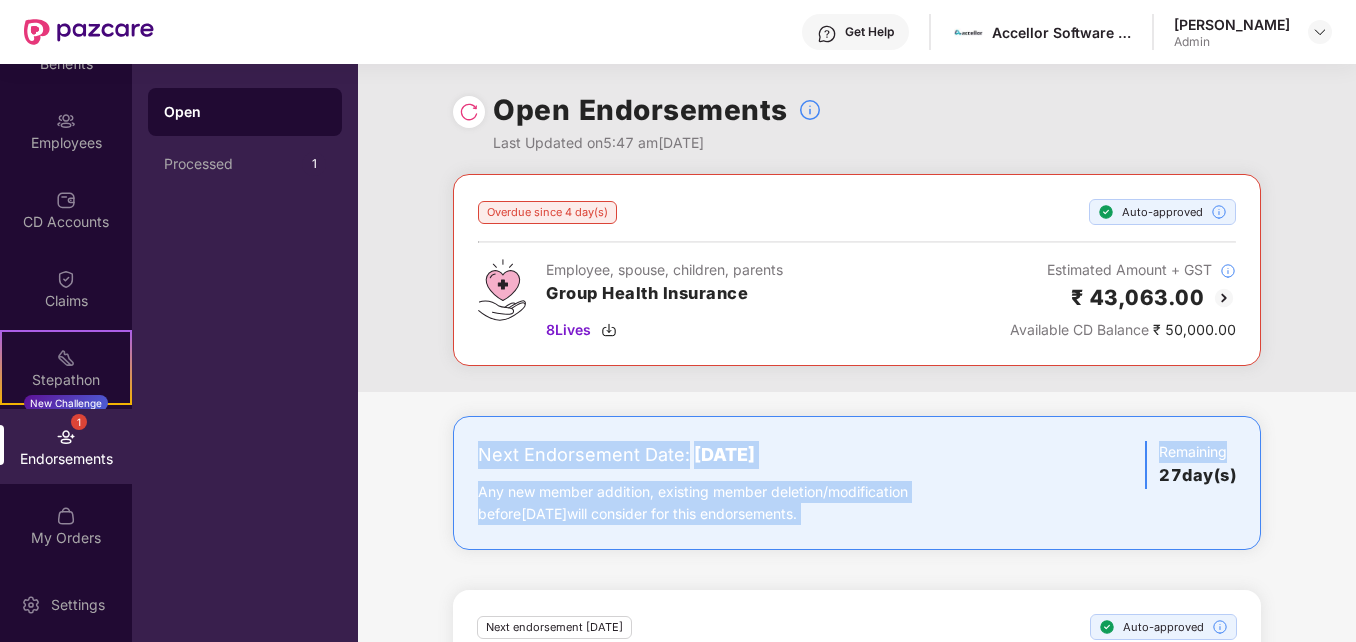 drag, startPoint x: 1352, startPoint y: 375, endPoint x: 1361, endPoint y: 436, distance: 61.66036 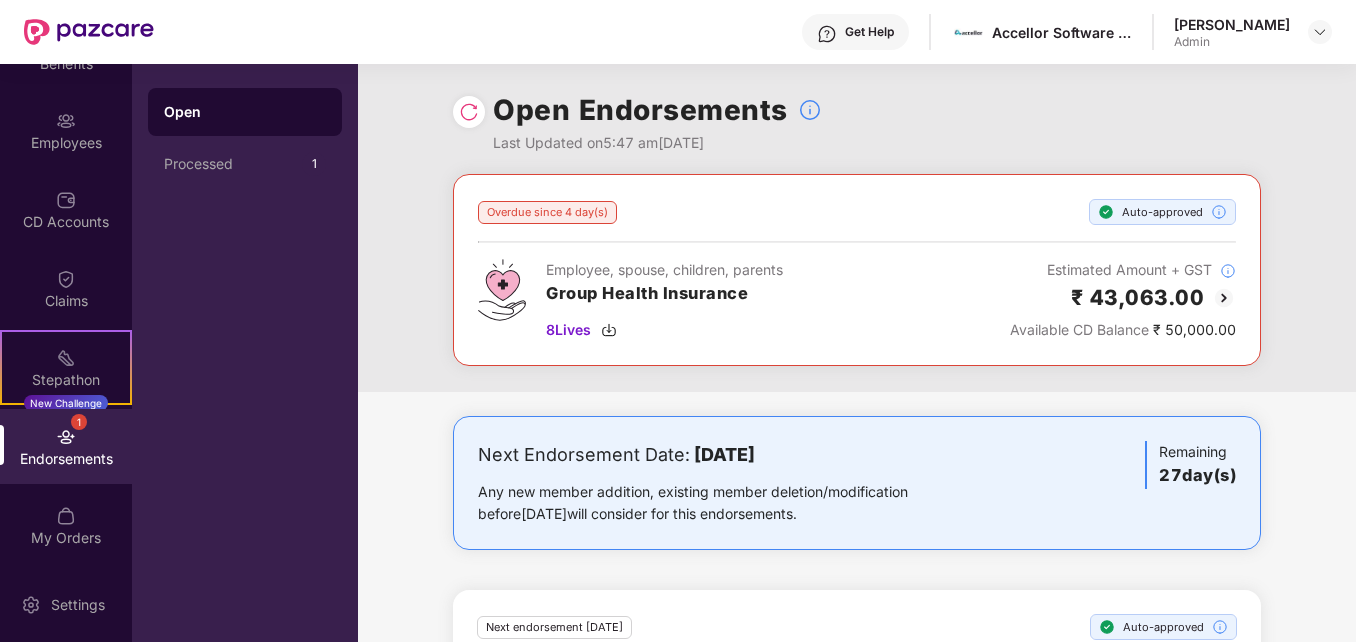 drag, startPoint x: 1361, startPoint y: 436, endPoint x: 1310, endPoint y: 483, distance: 69.354164 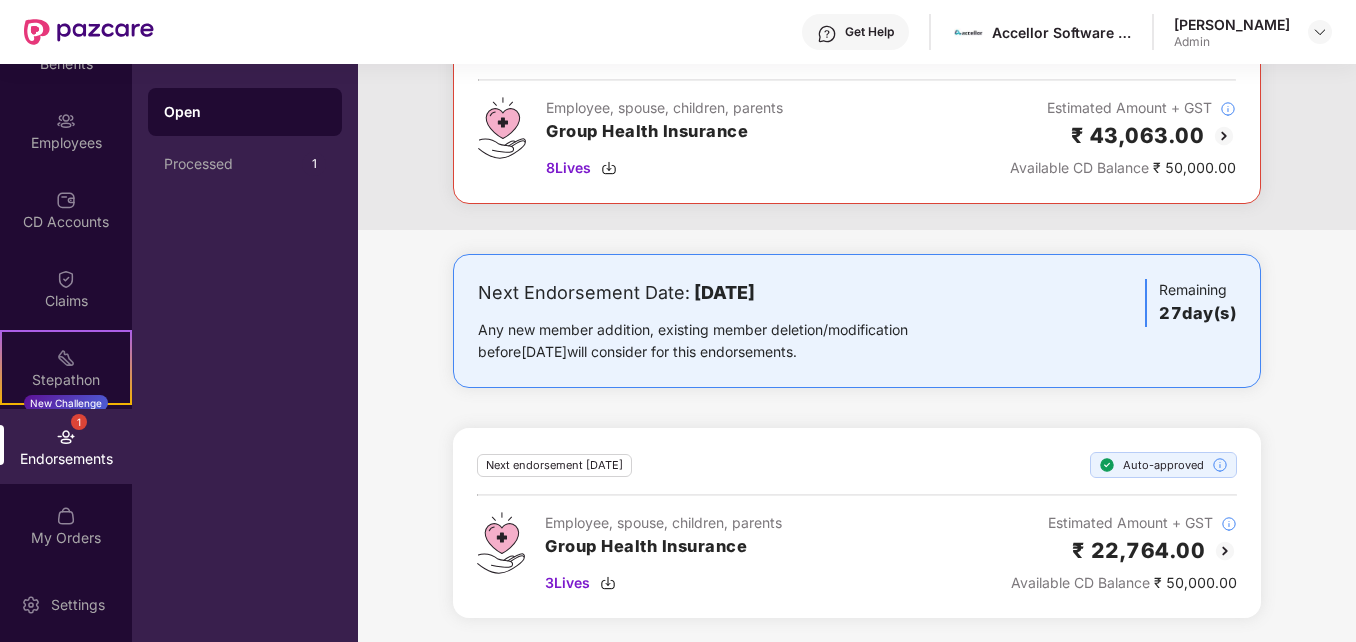 scroll, scrollTop: 0, scrollLeft: 0, axis: both 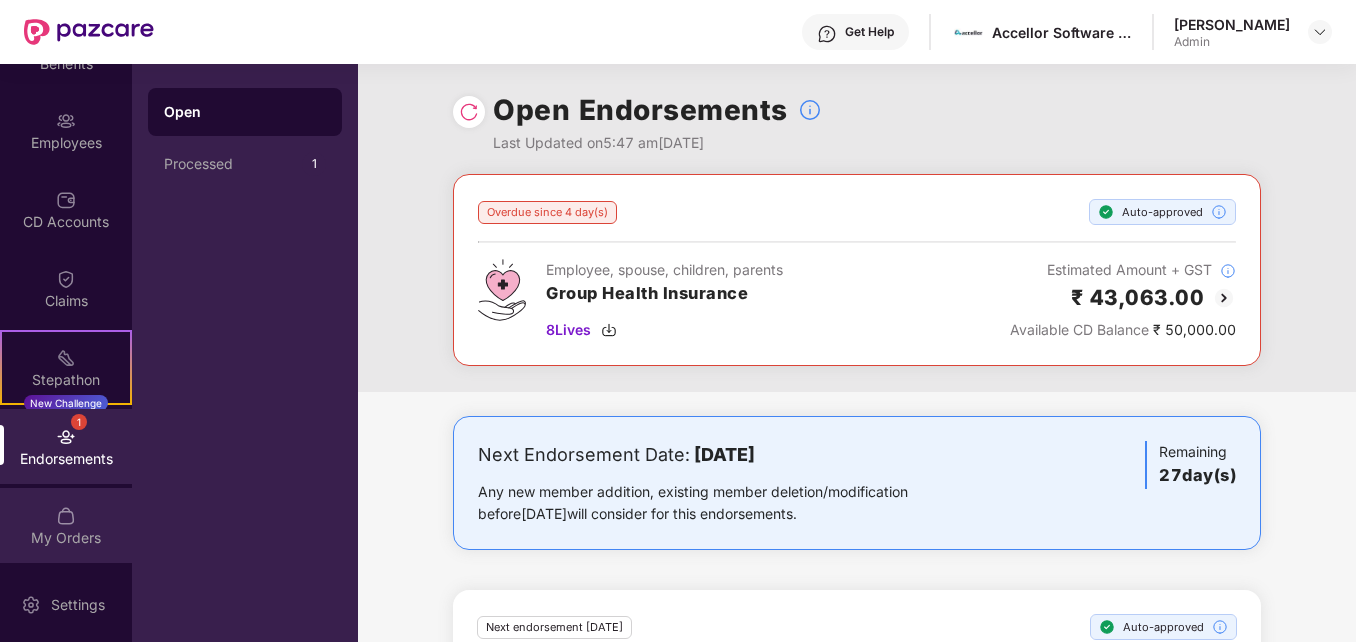 click on "My Orders" at bounding box center (66, 525) 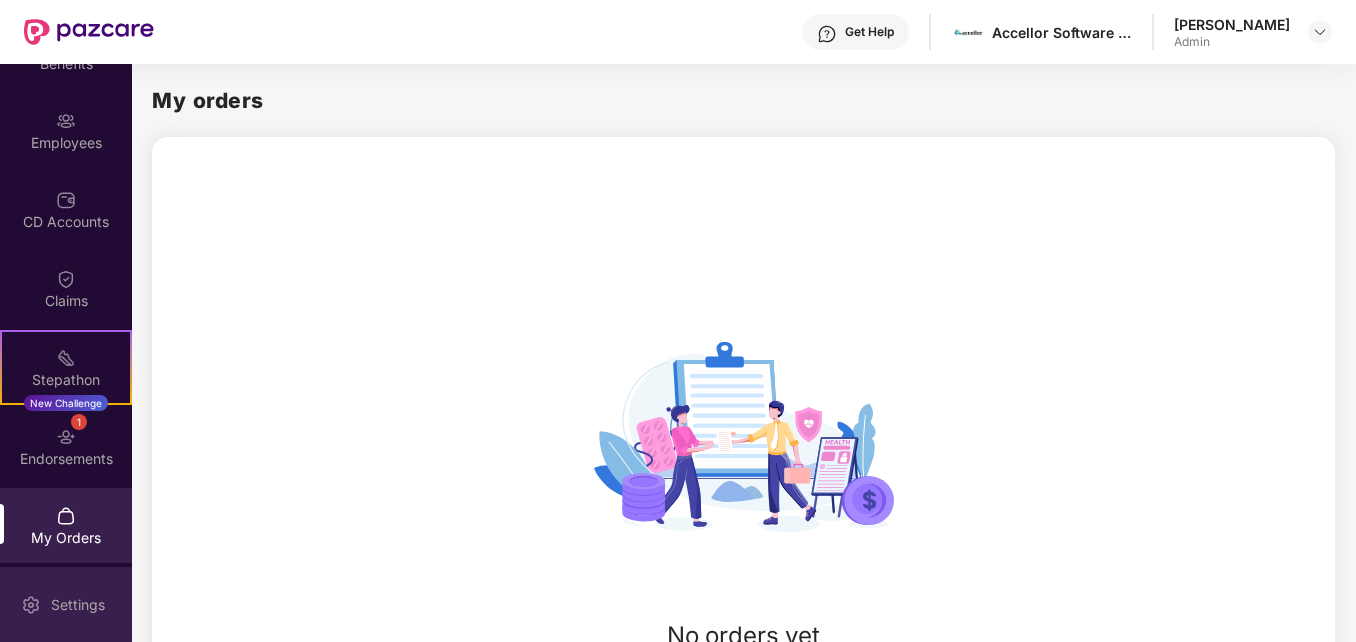 click on "Settings" at bounding box center [78, 605] 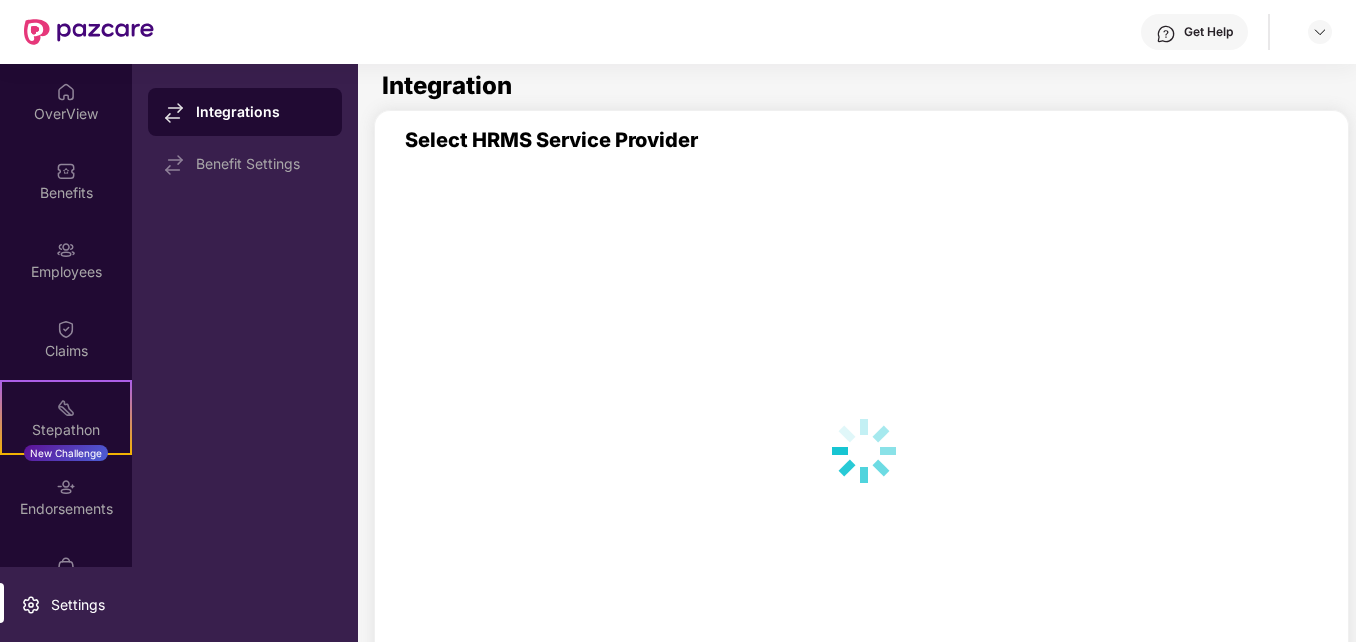 scroll, scrollTop: 0, scrollLeft: 0, axis: both 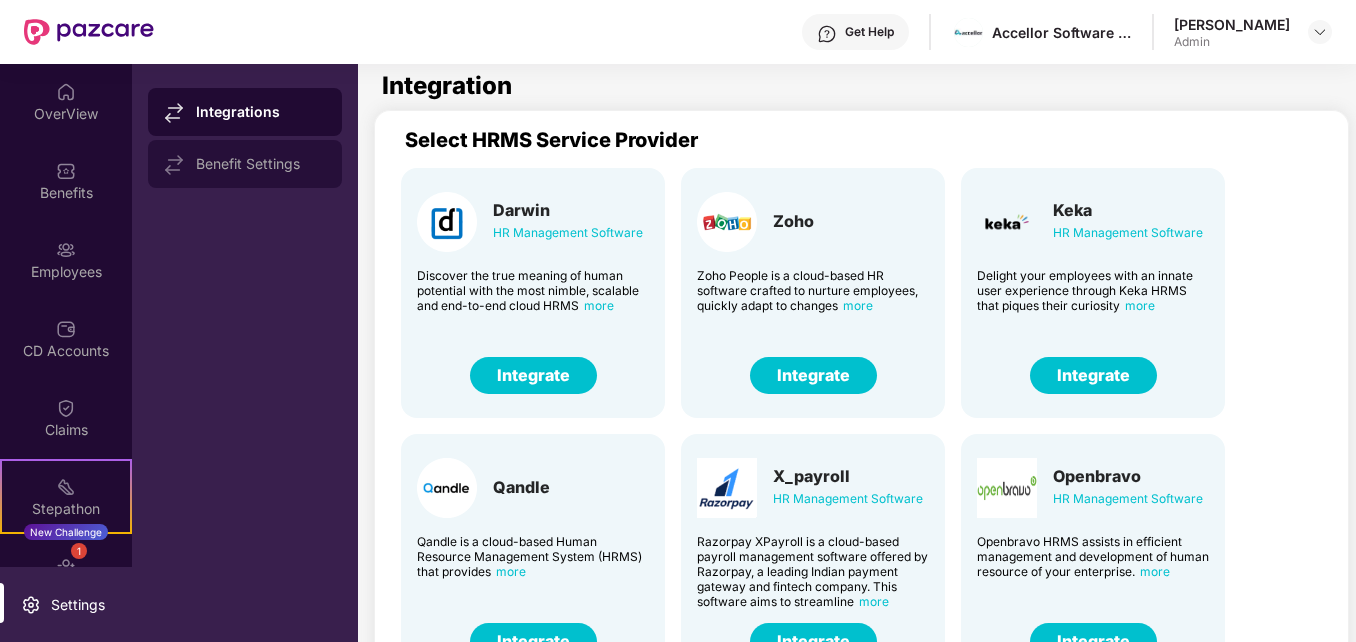 click on "Benefit Settings" at bounding box center (261, 164) 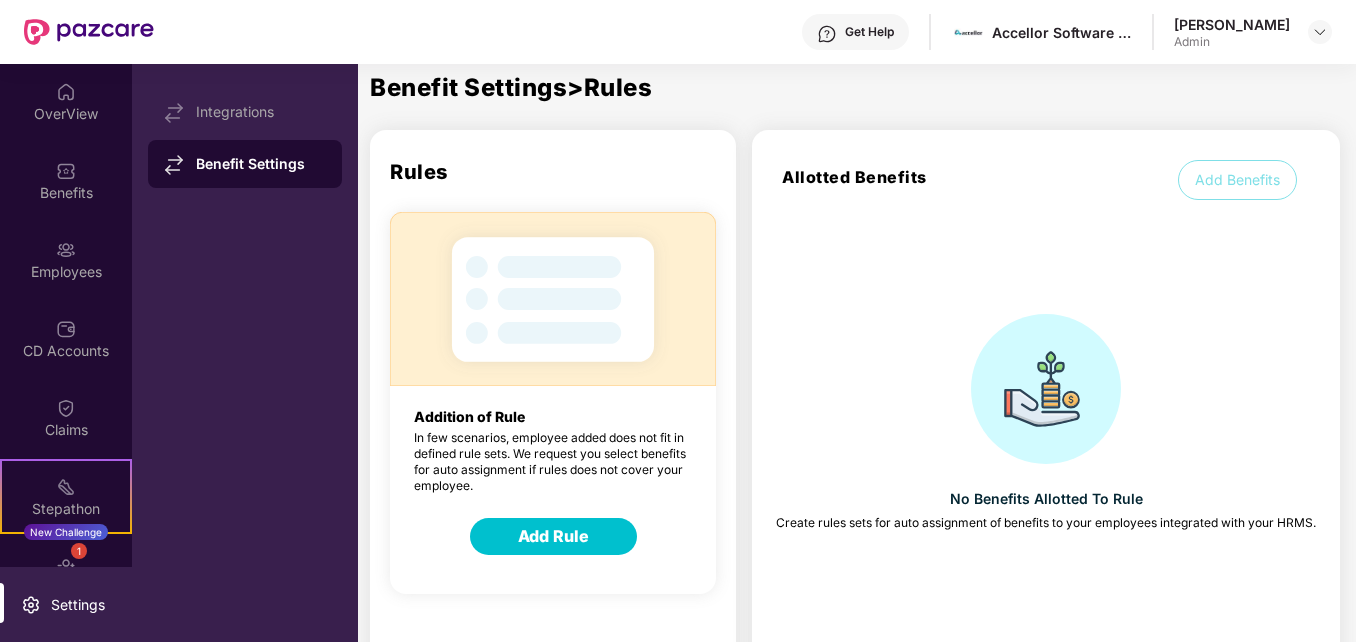scroll, scrollTop: 129, scrollLeft: 0, axis: vertical 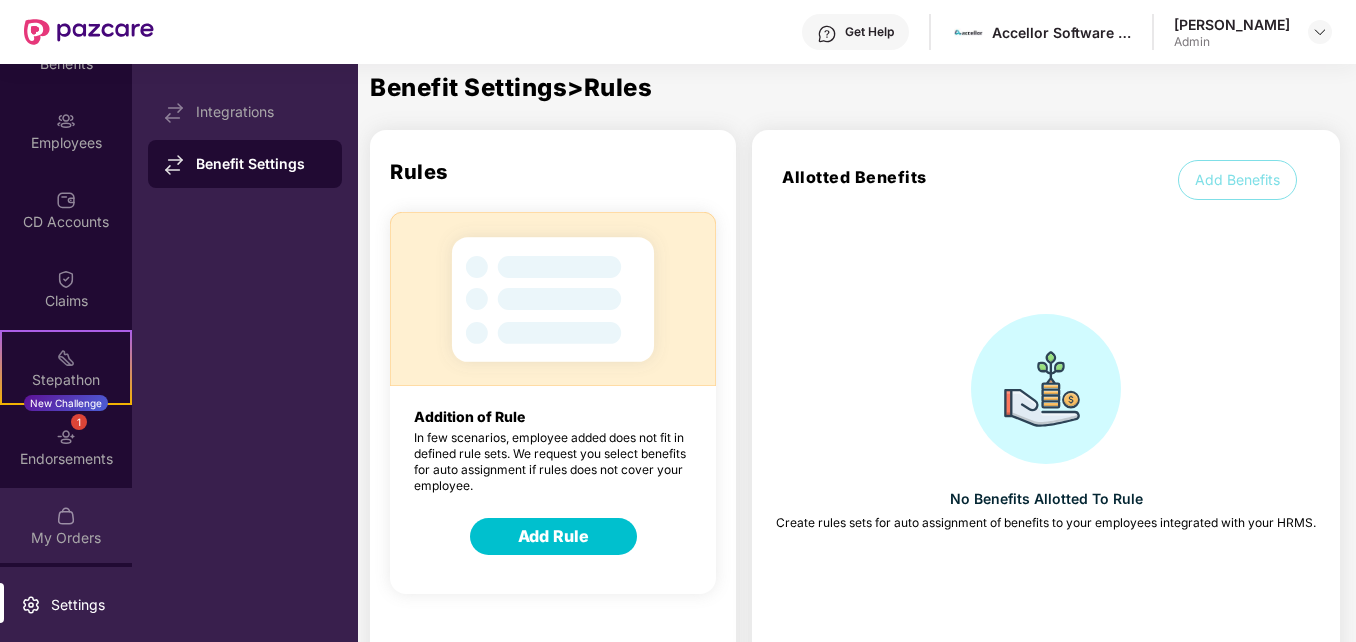 click on "My Orders" at bounding box center [66, 525] 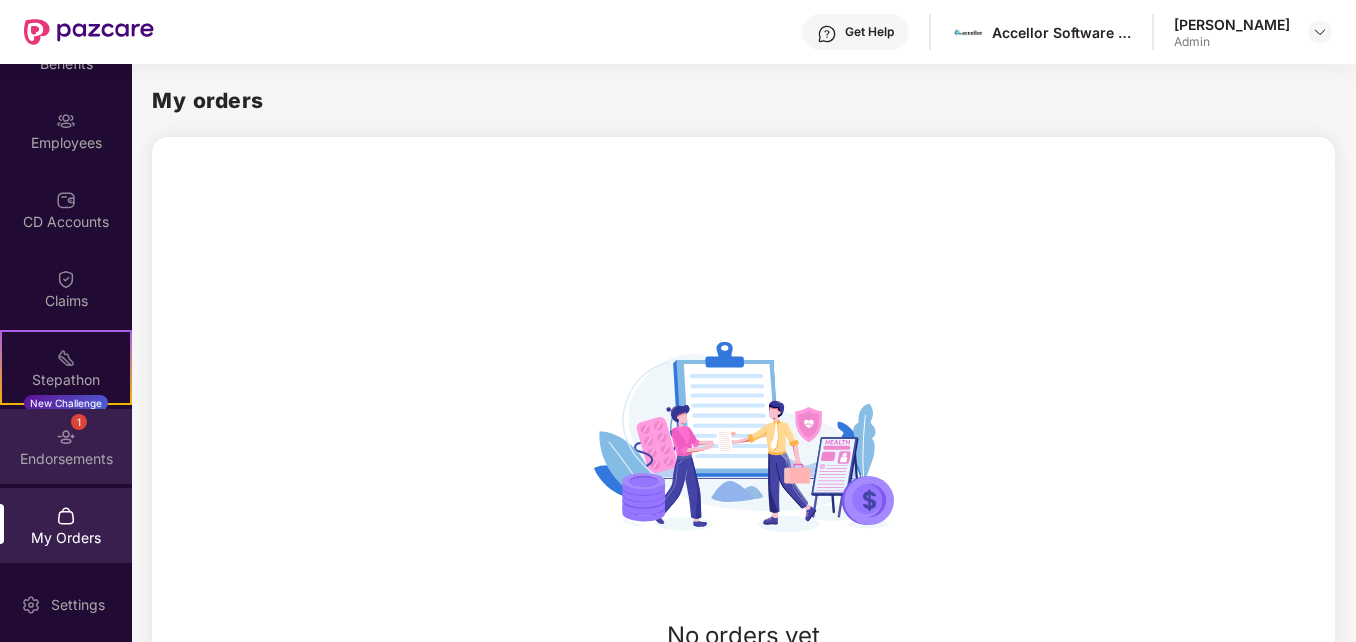 click on "Endorsements" at bounding box center (66, 459) 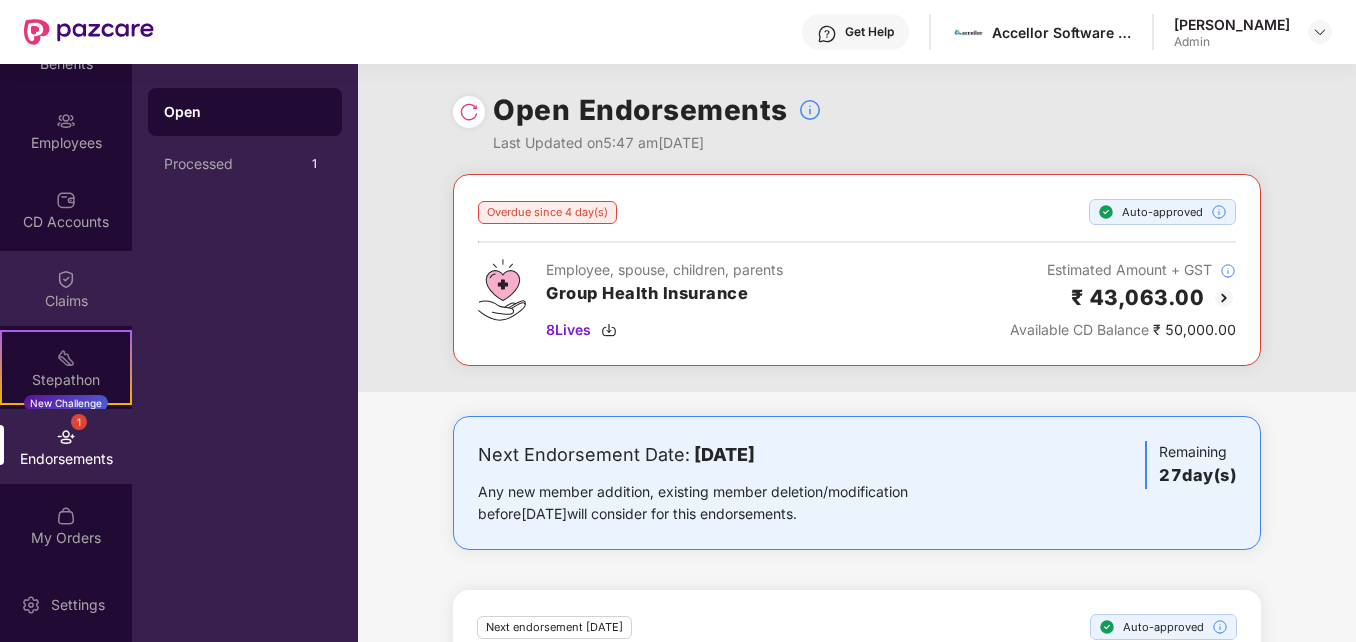 click on "Claims" at bounding box center [66, 301] 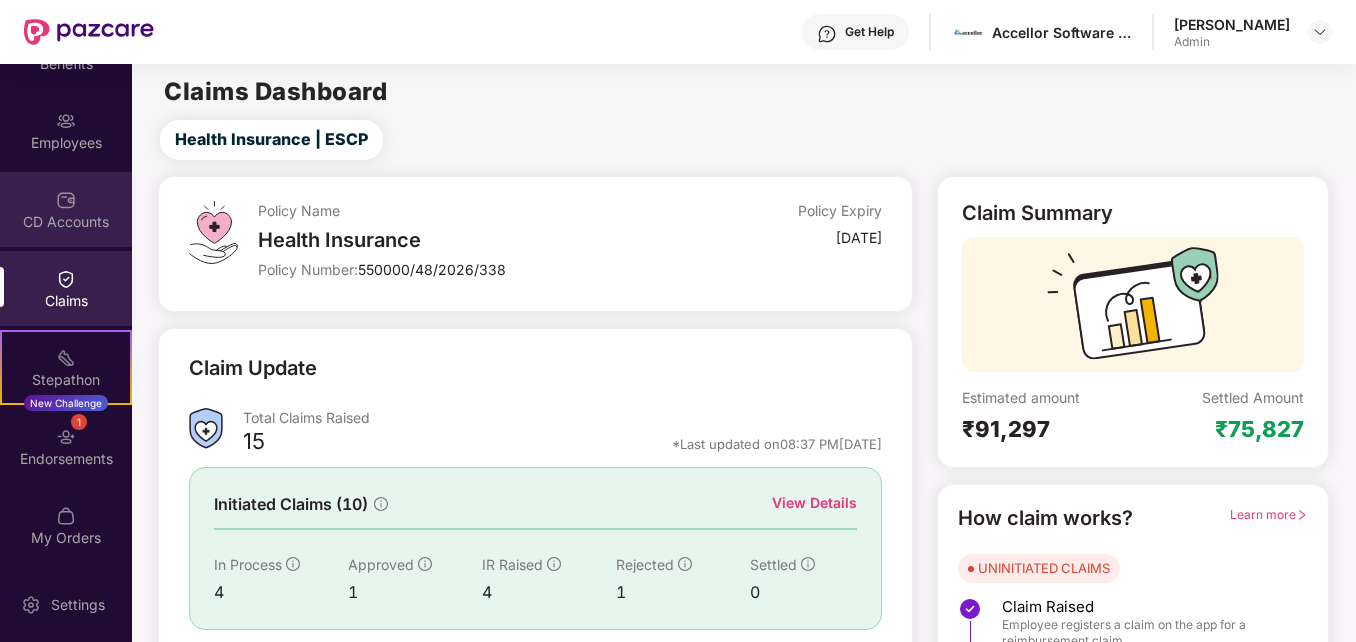 click at bounding box center (66, 200) 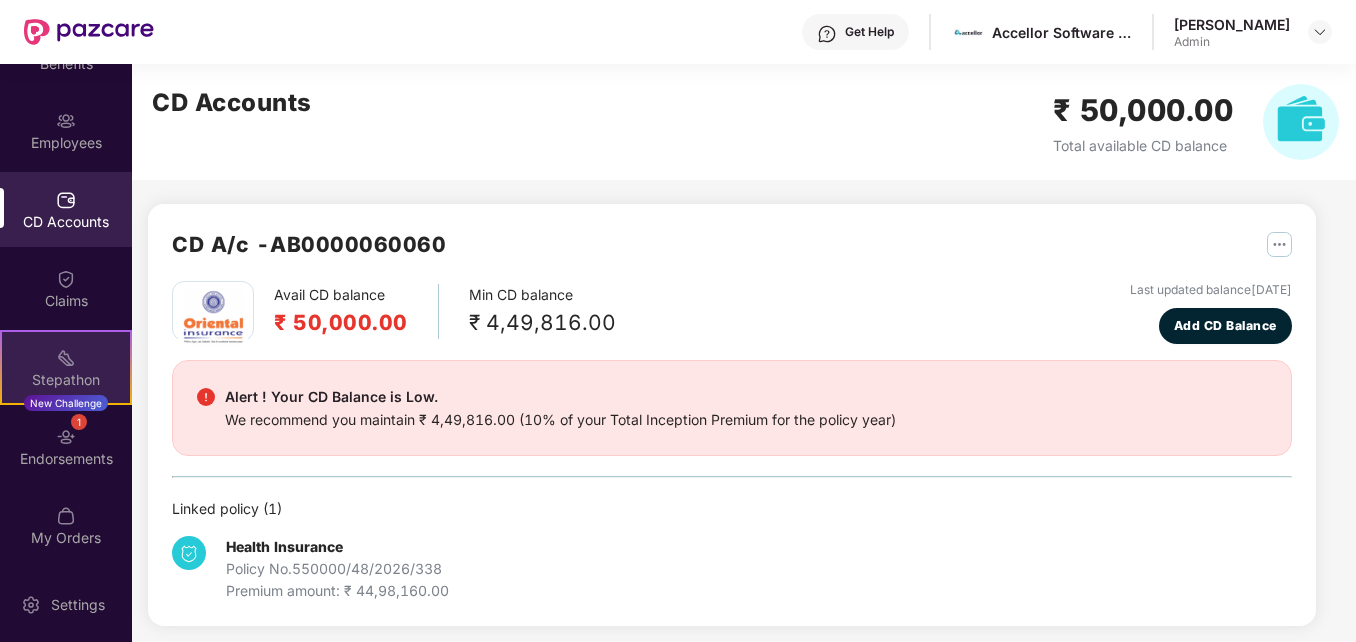 click at bounding box center (66, 358) 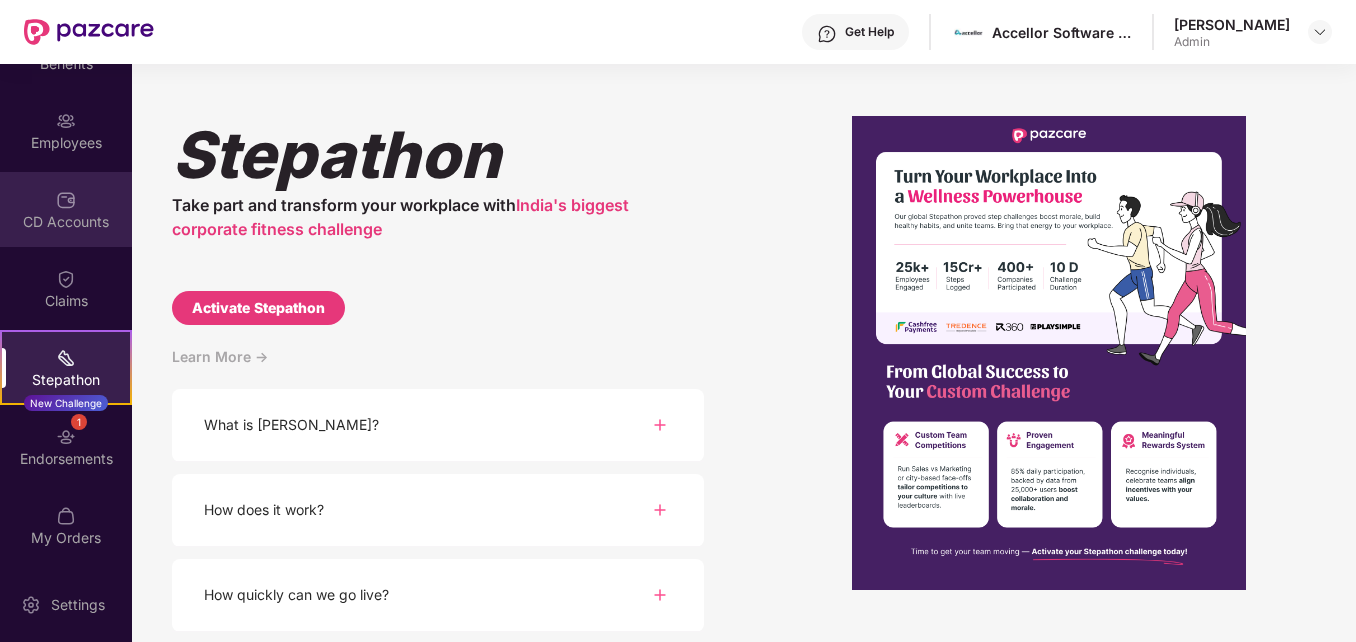 click on "CD Accounts" at bounding box center (66, 222) 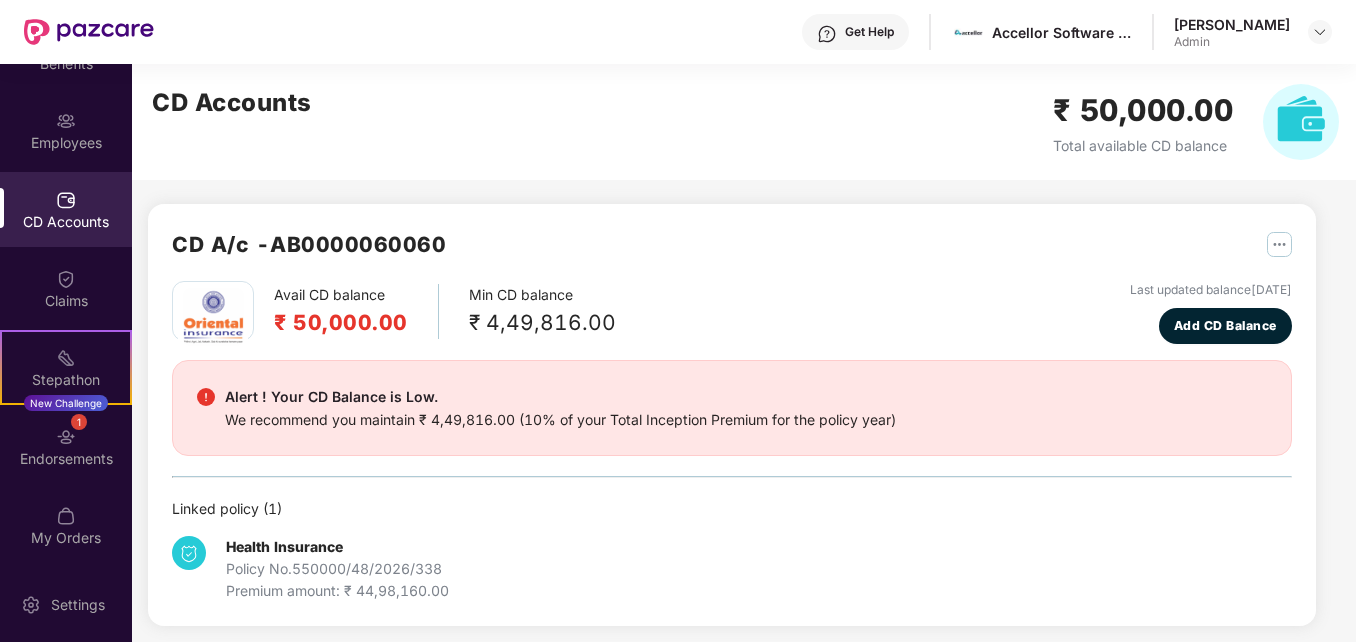 scroll, scrollTop: 8, scrollLeft: 0, axis: vertical 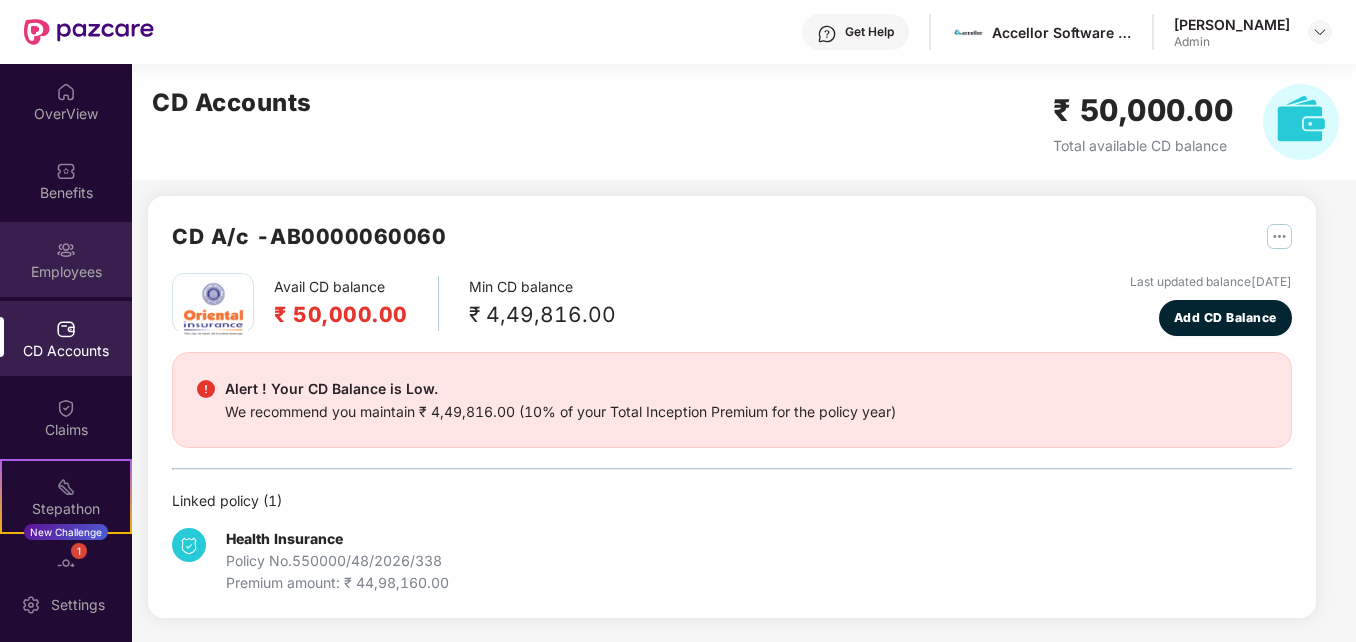 click on "Employees" at bounding box center (66, 259) 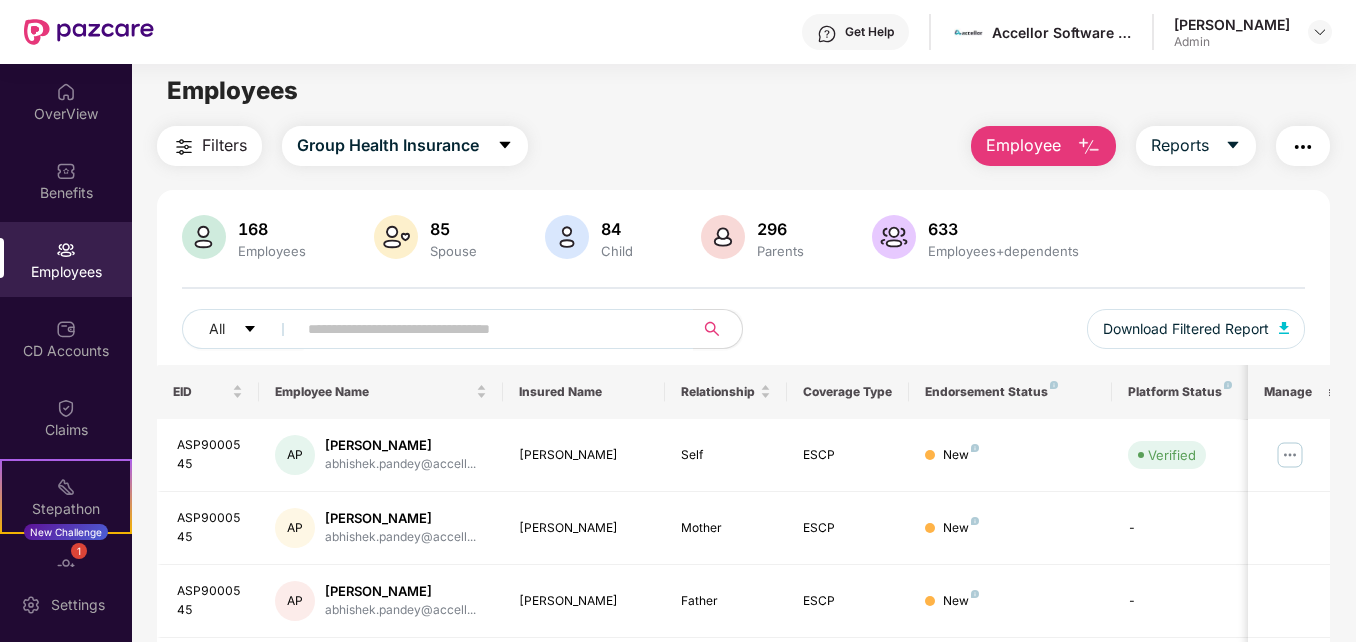 click on "Employee" at bounding box center (1023, 145) 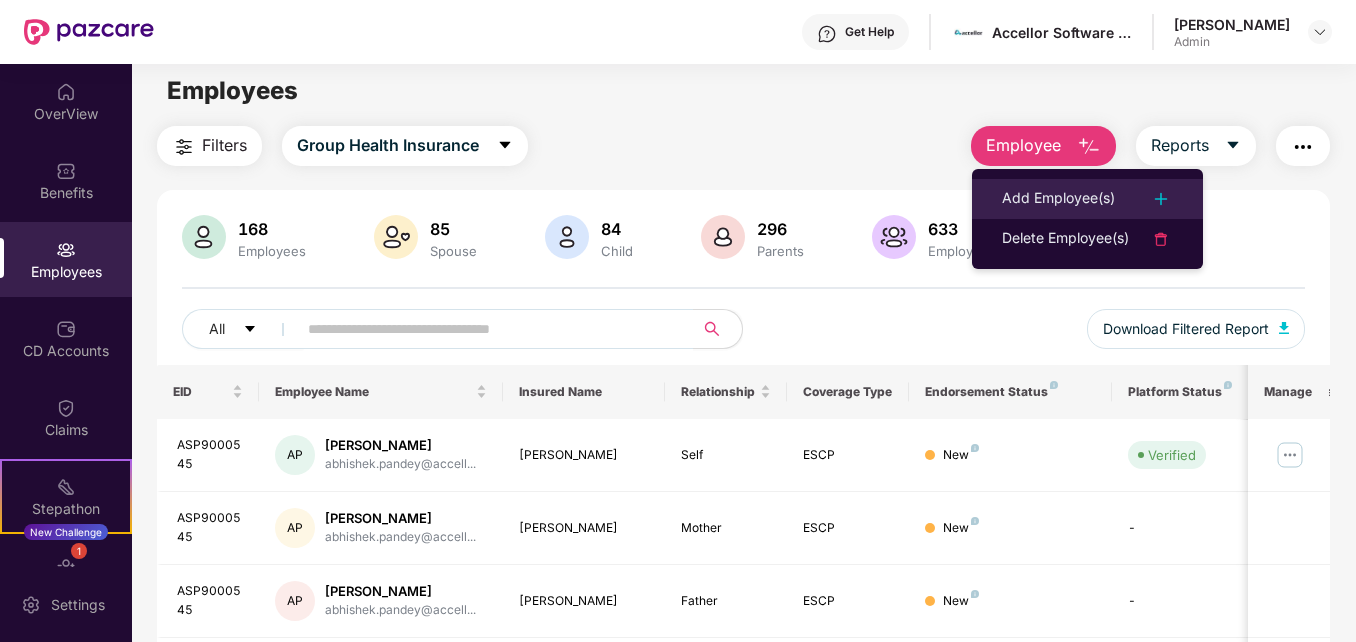 click on "Add Employee(s)" at bounding box center [1058, 199] 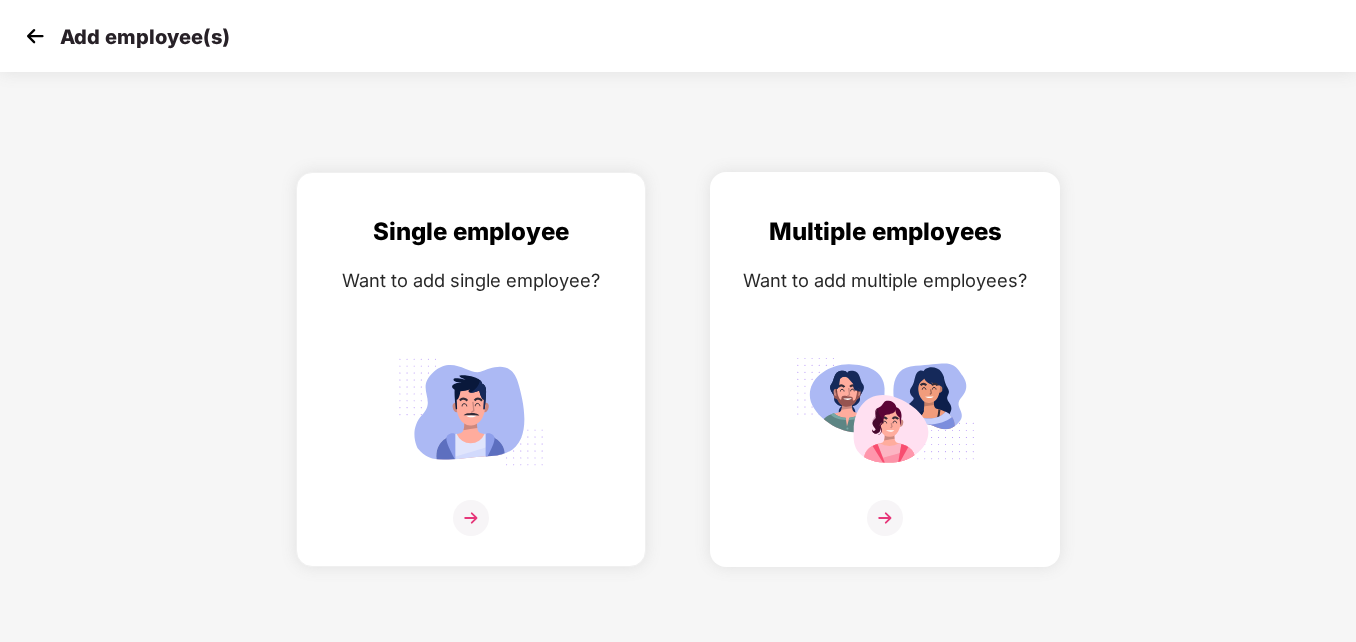 click at bounding box center (885, 411) 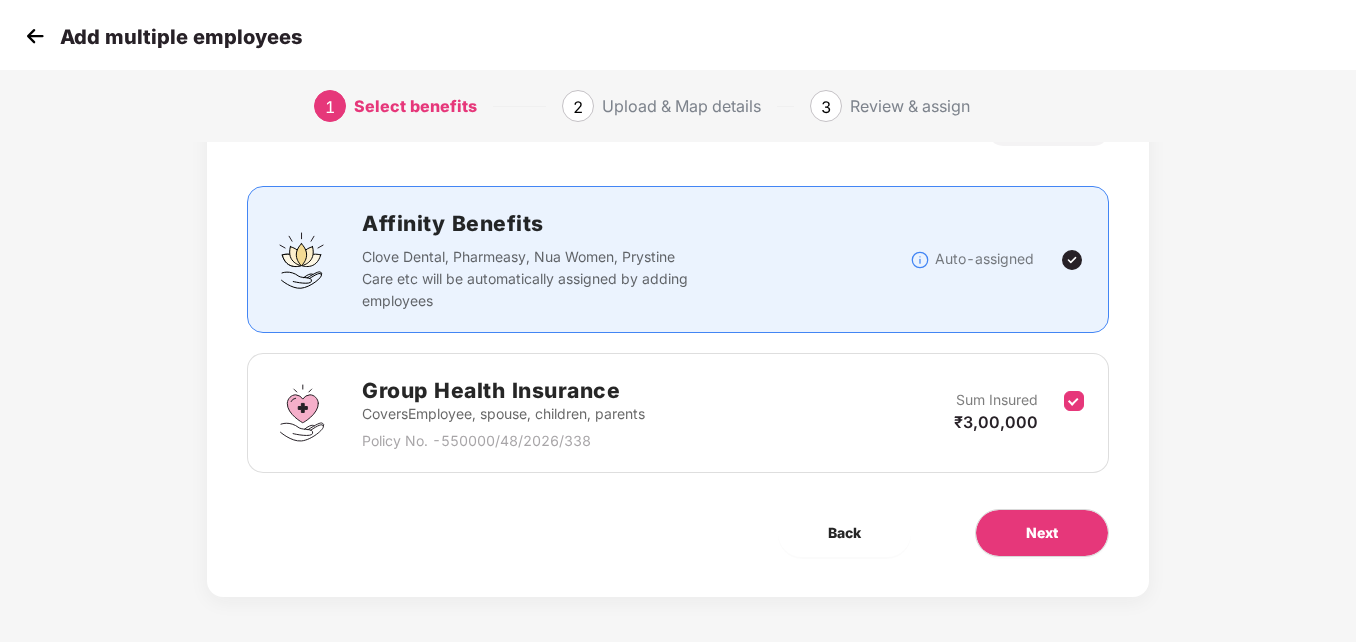 scroll, scrollTop: 97, scrollLeft: 0, axis: vertical 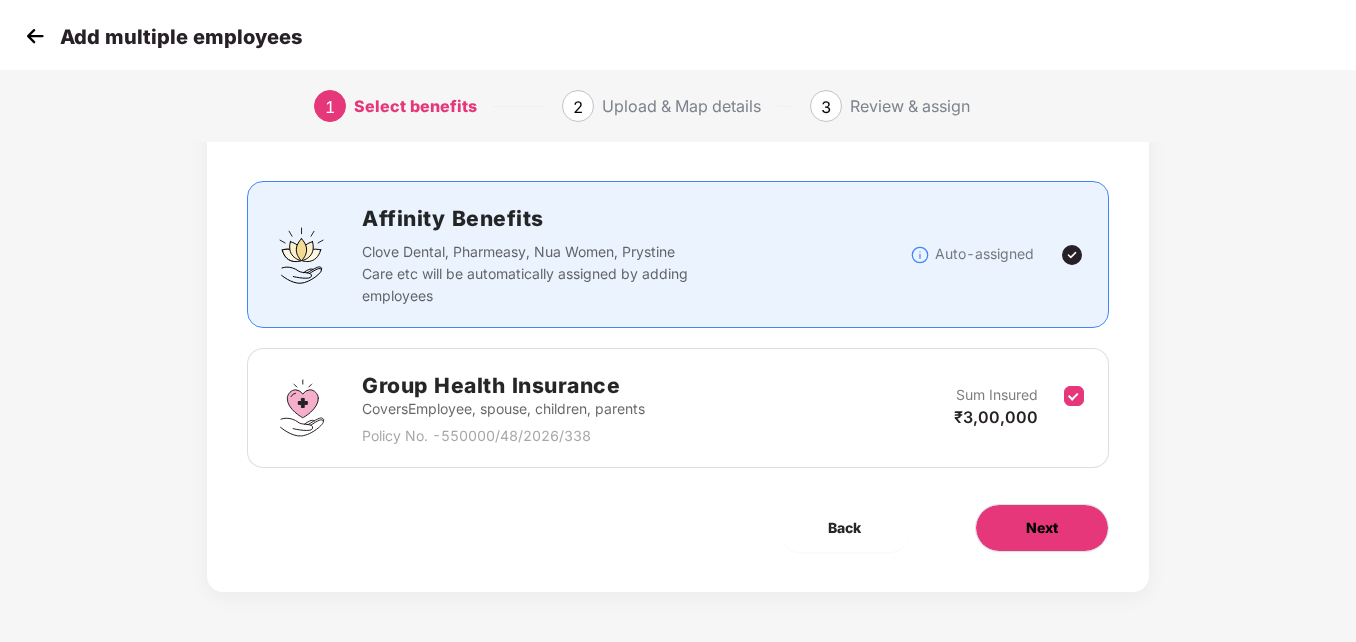 click on "Next" at bounding box center (1042, 528) 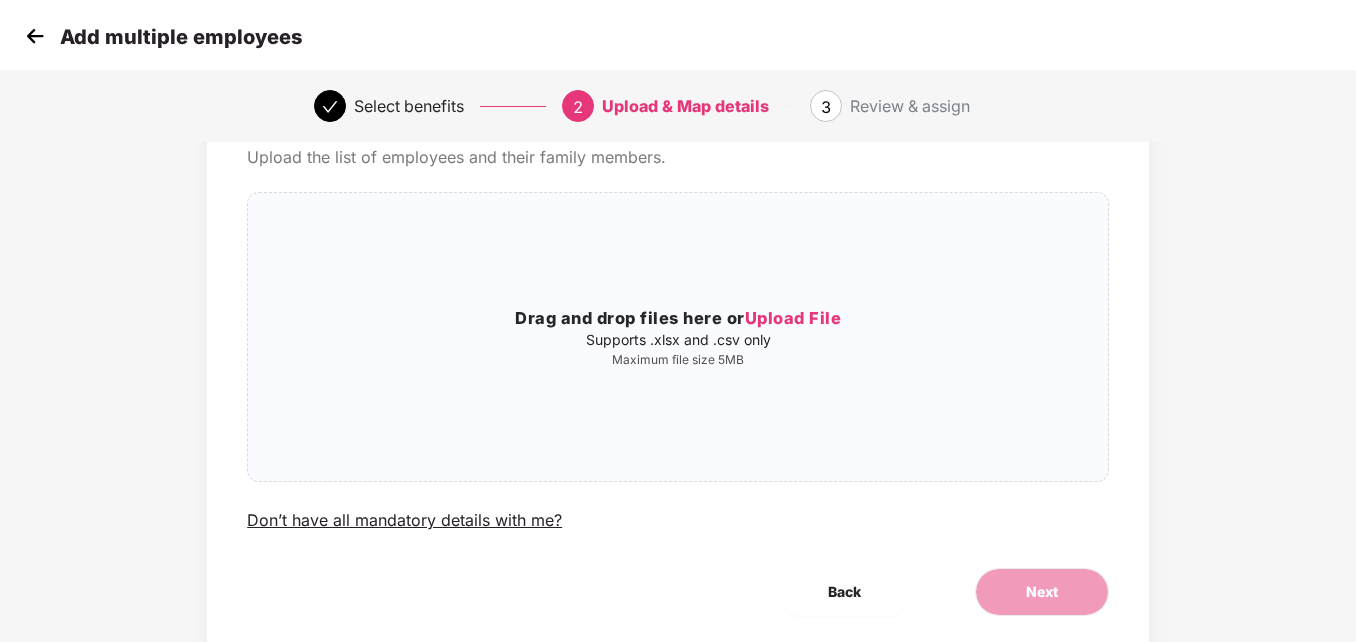 scroll, scrollTop: 0, scrollLeft: 0, axis: both 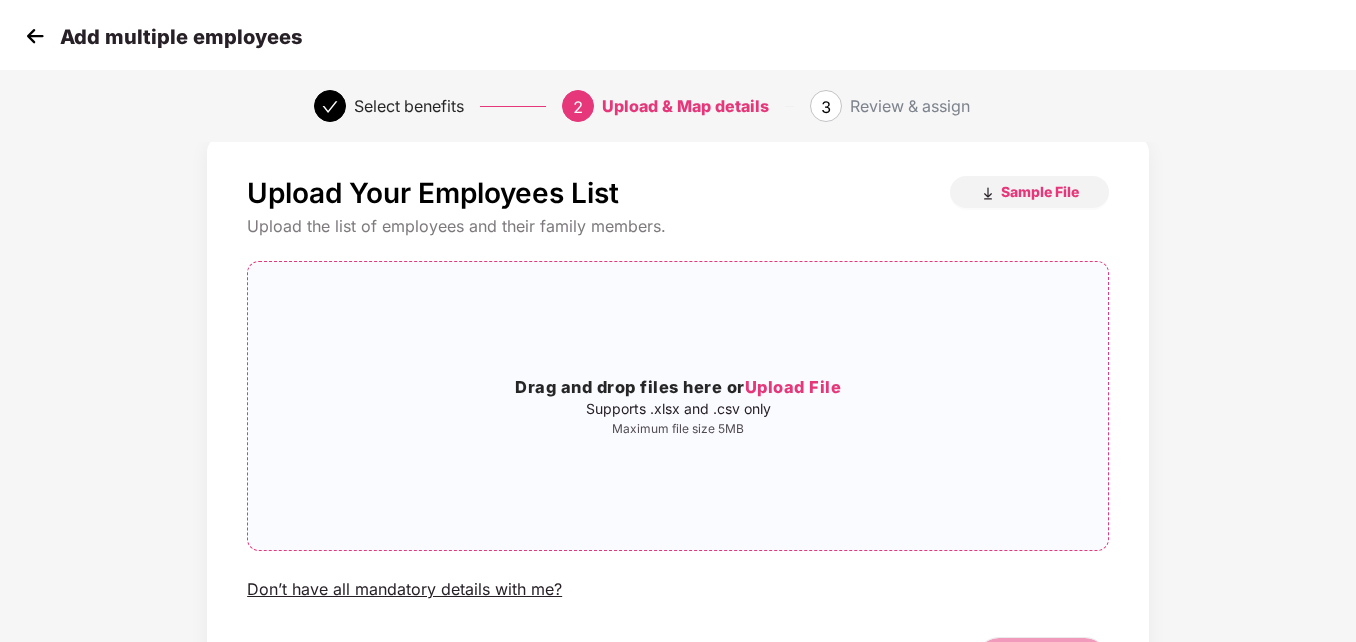 click on "Upload File" at bounding box center (793, 387) 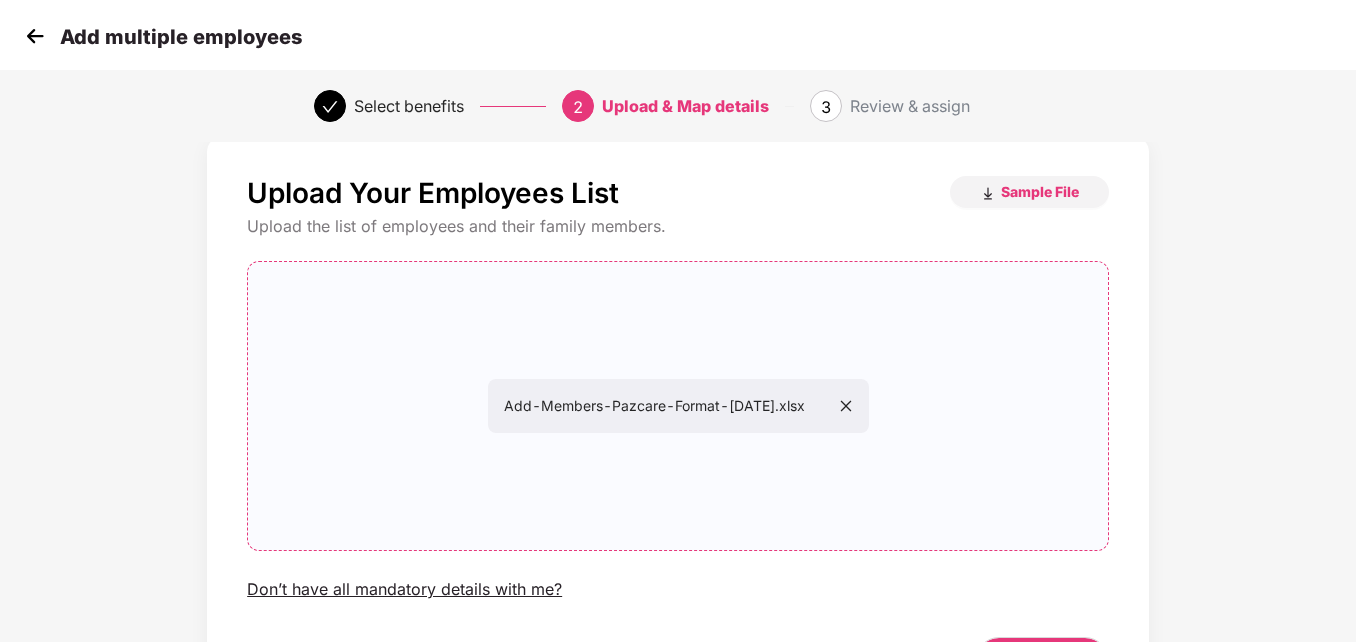scroll, scrollTop: 161, scrollLeft: 0, axis: vertical 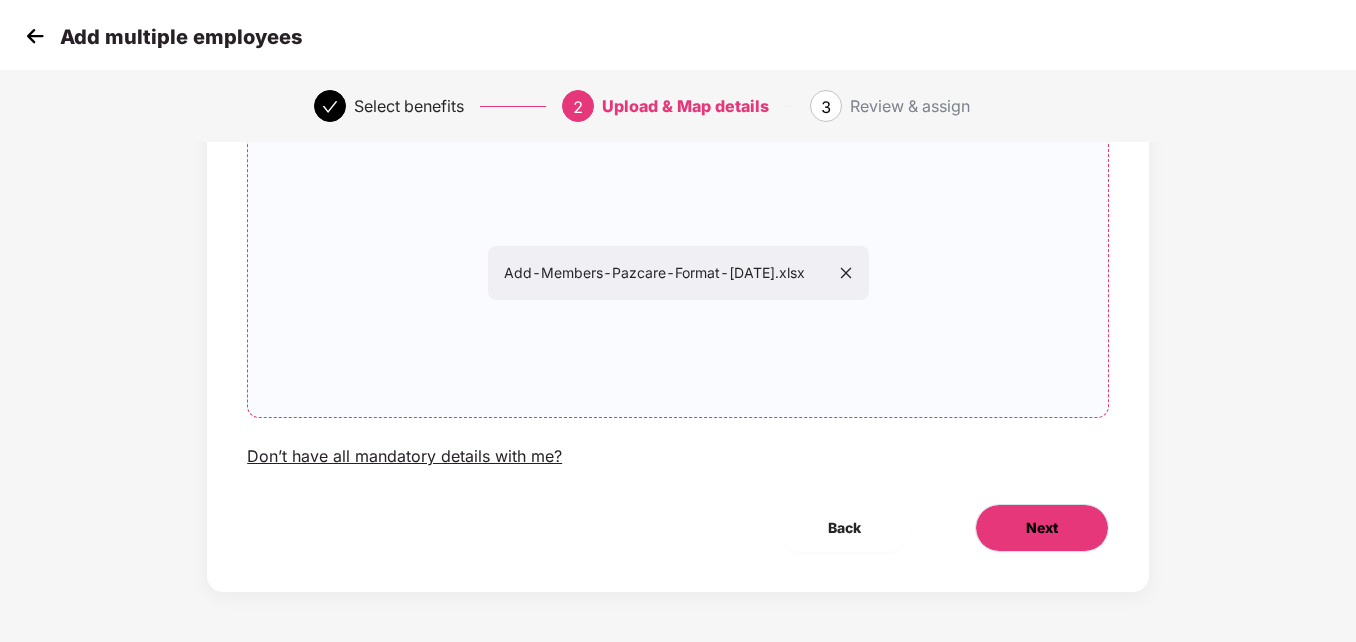 click on "Next" at bounding box center (1042, 528) 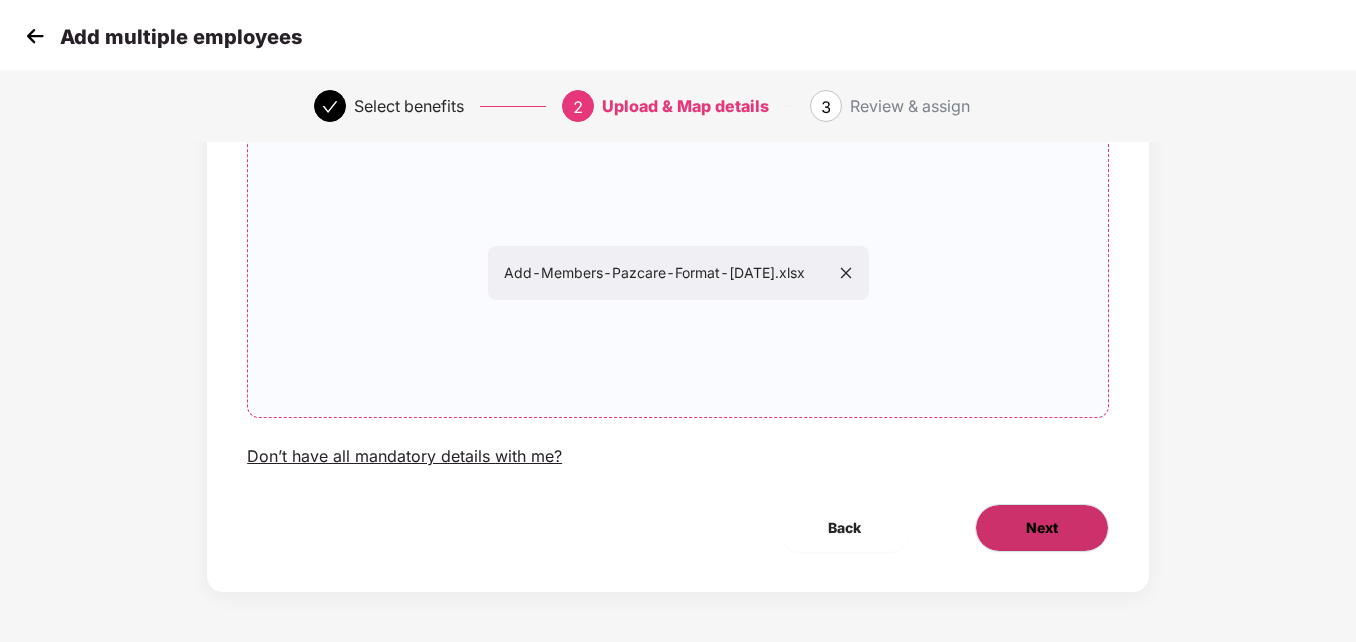 scroll, scrollTop: 0, scrollLeft: 0, axis: both 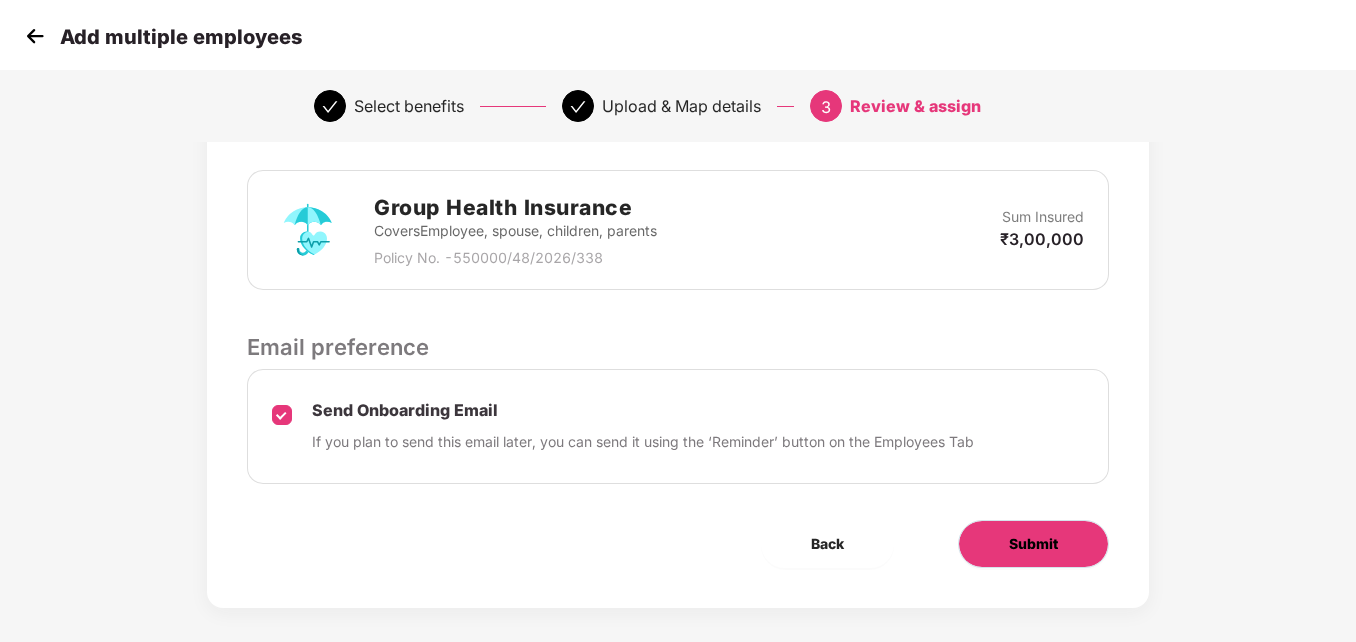 click on "Submit" at bounding box center [1033, 544] 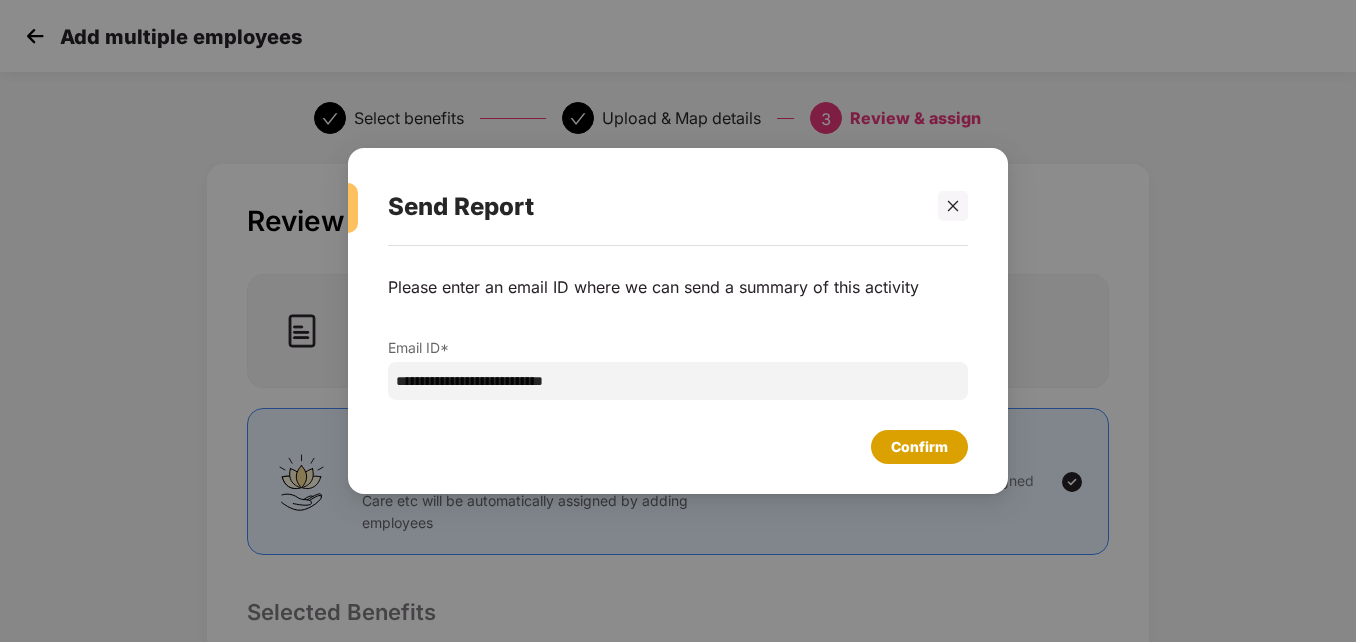 click on "Confirm" at bounding box center [919, 447] 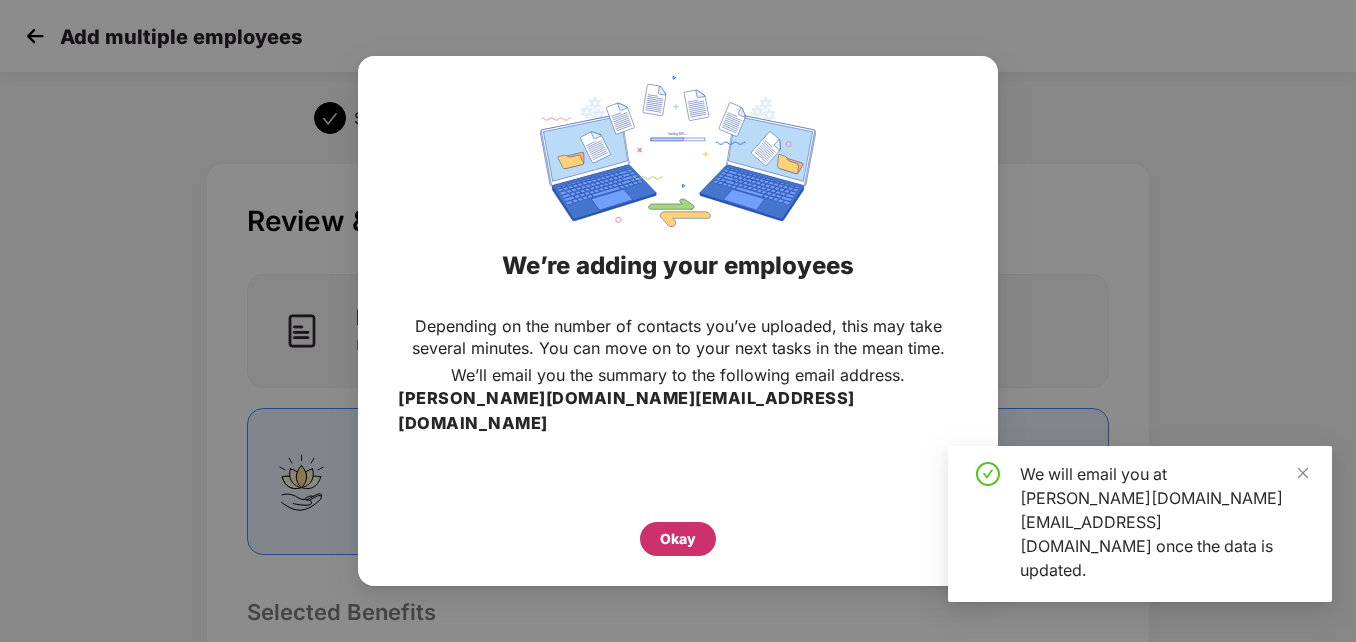 click on "Okay" at bounding box center (678, 539) 